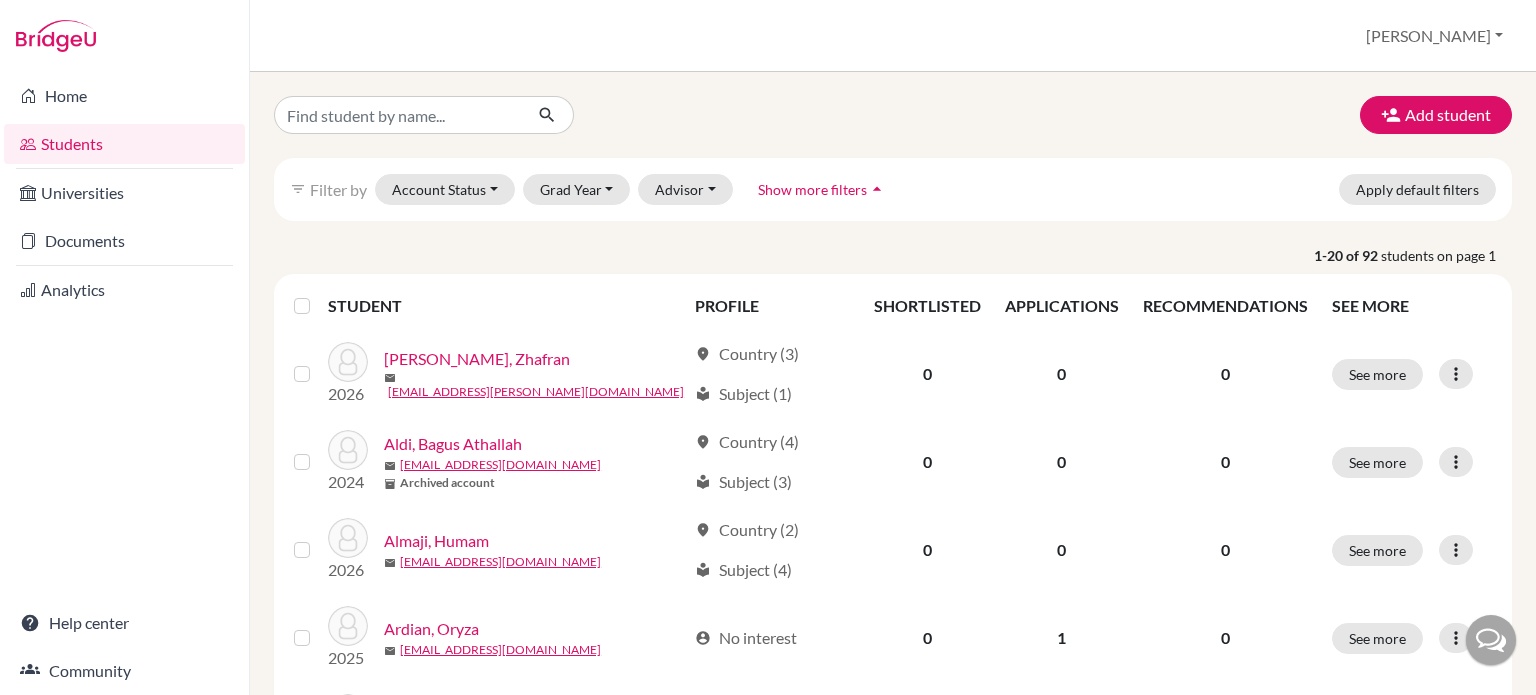 scroll, scrollTop: 0, scrollLeft: 0, axis: both 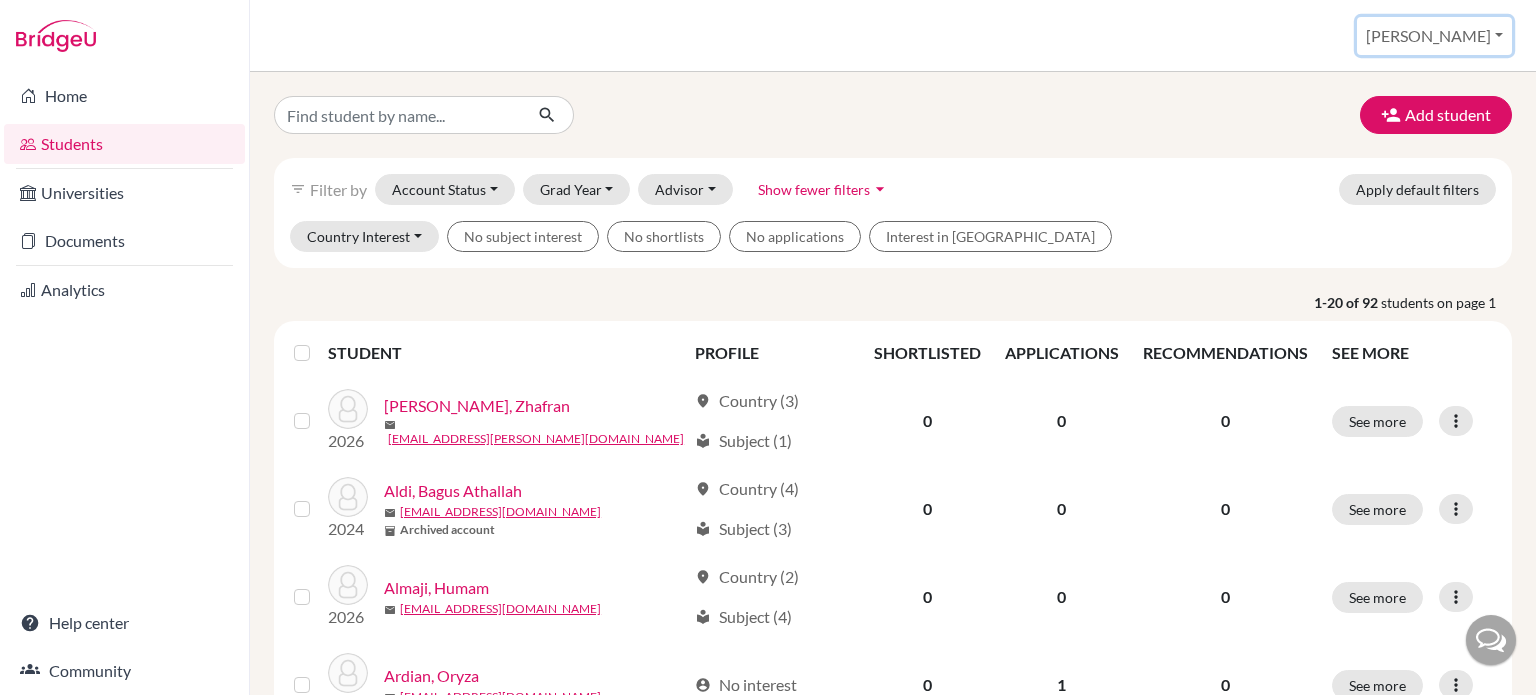 click on "[PERSON_NAME]" at bounding box center (1434, 36) 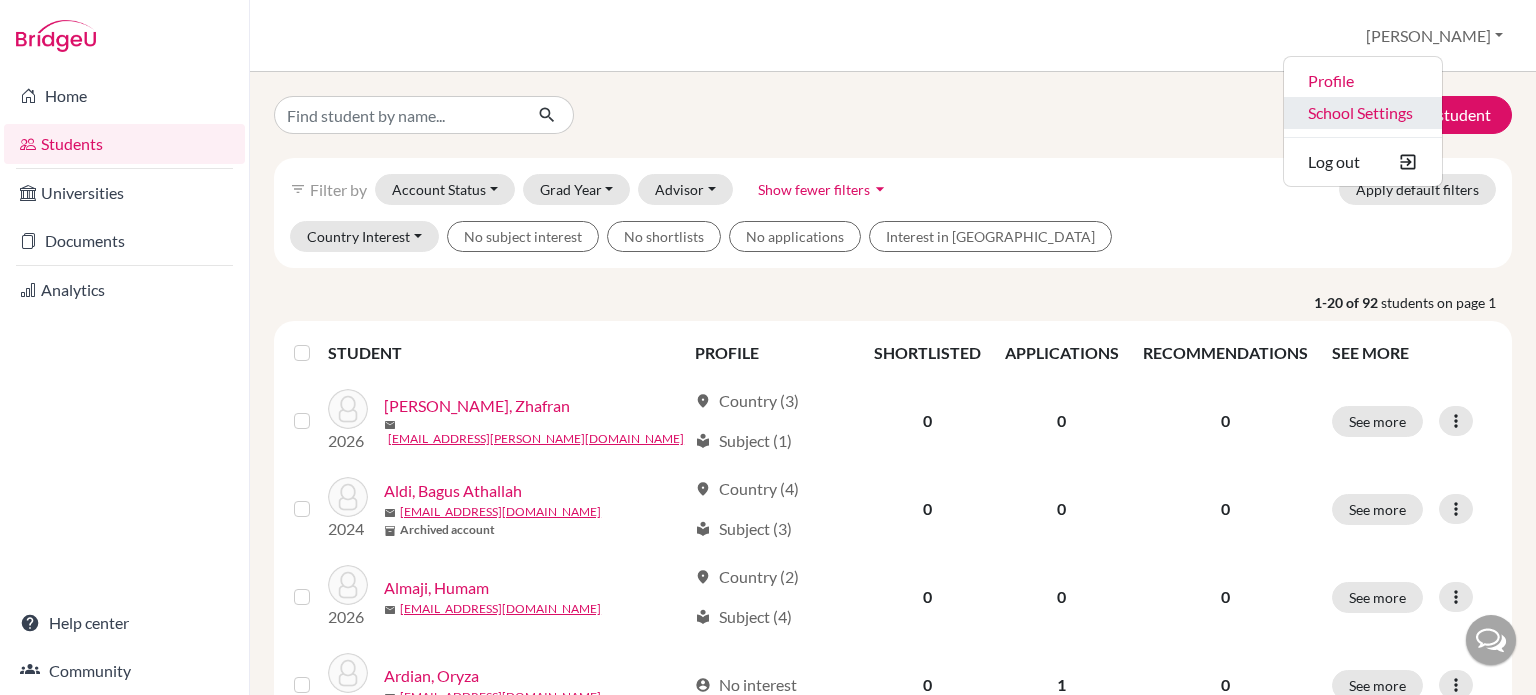 click on "School Settings" at bounding box center [1363, 113] 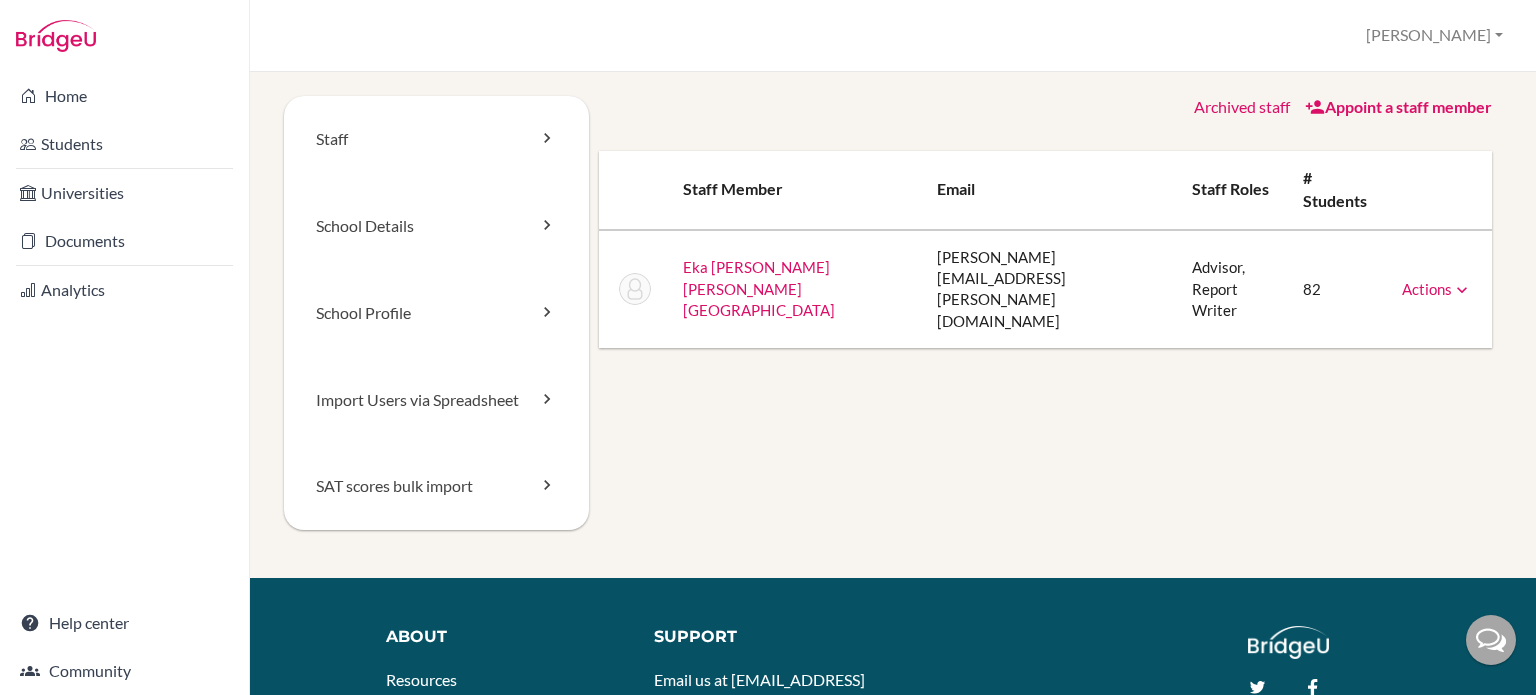 scroll, scrollTop: 0, scrollLeft: 0, axis: both 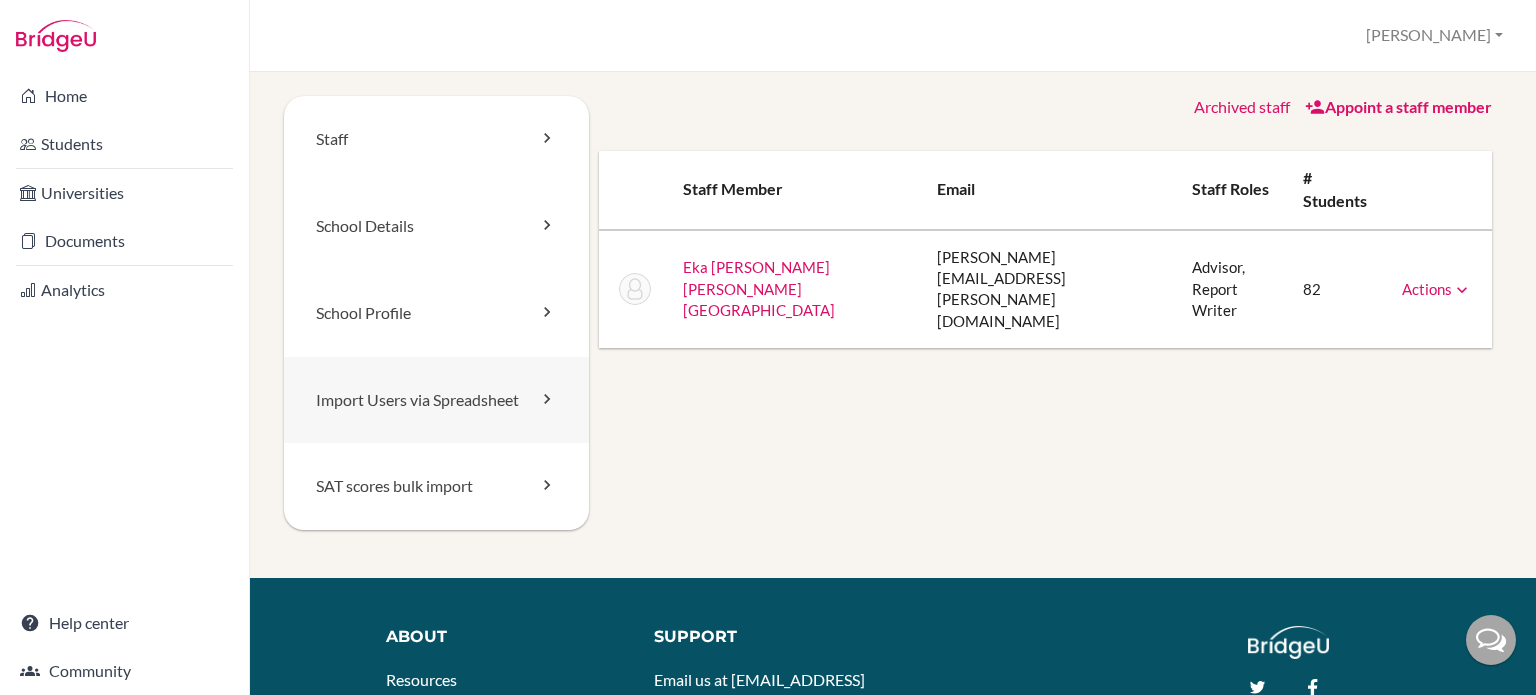 click on "Import Users via Spreadsheet" at bounding box center [436, 400] 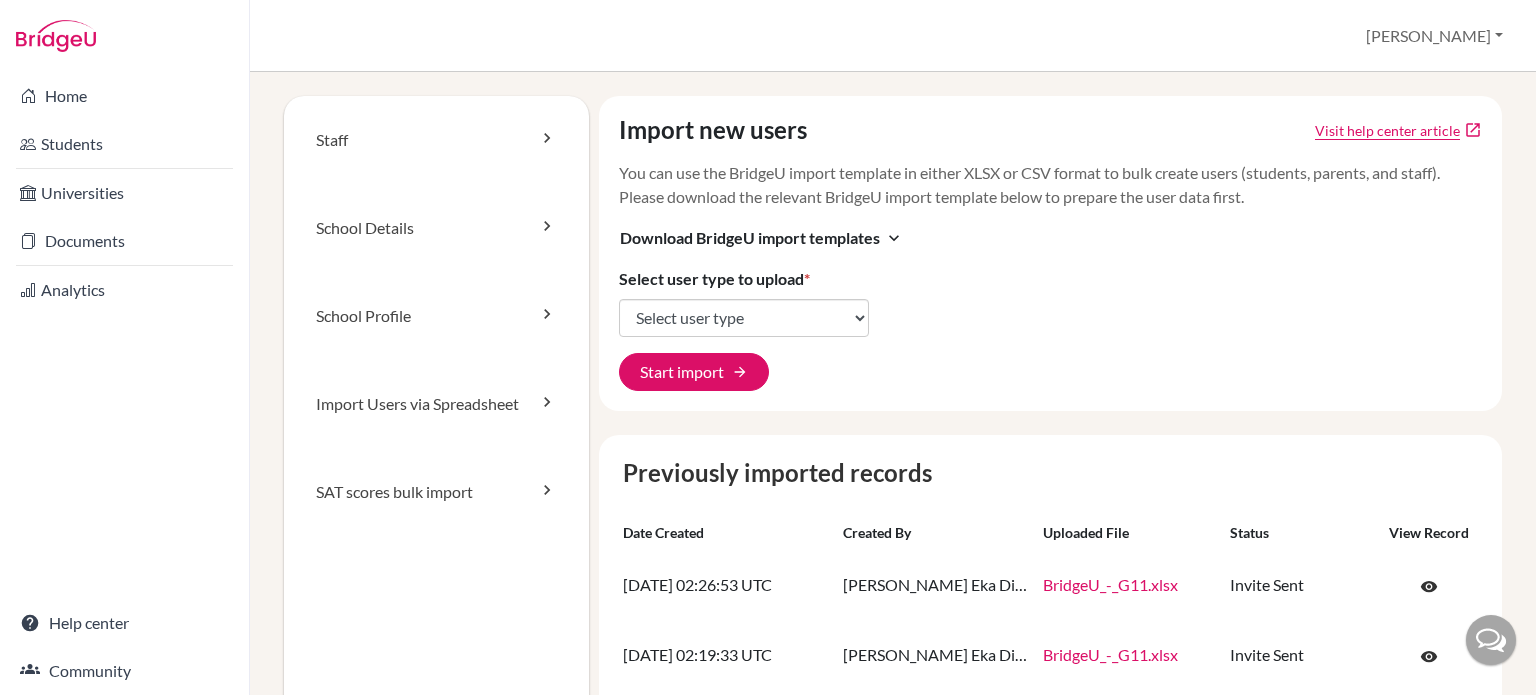 scroll, scrollTop: 0, scrollLeft: 0, axis: both 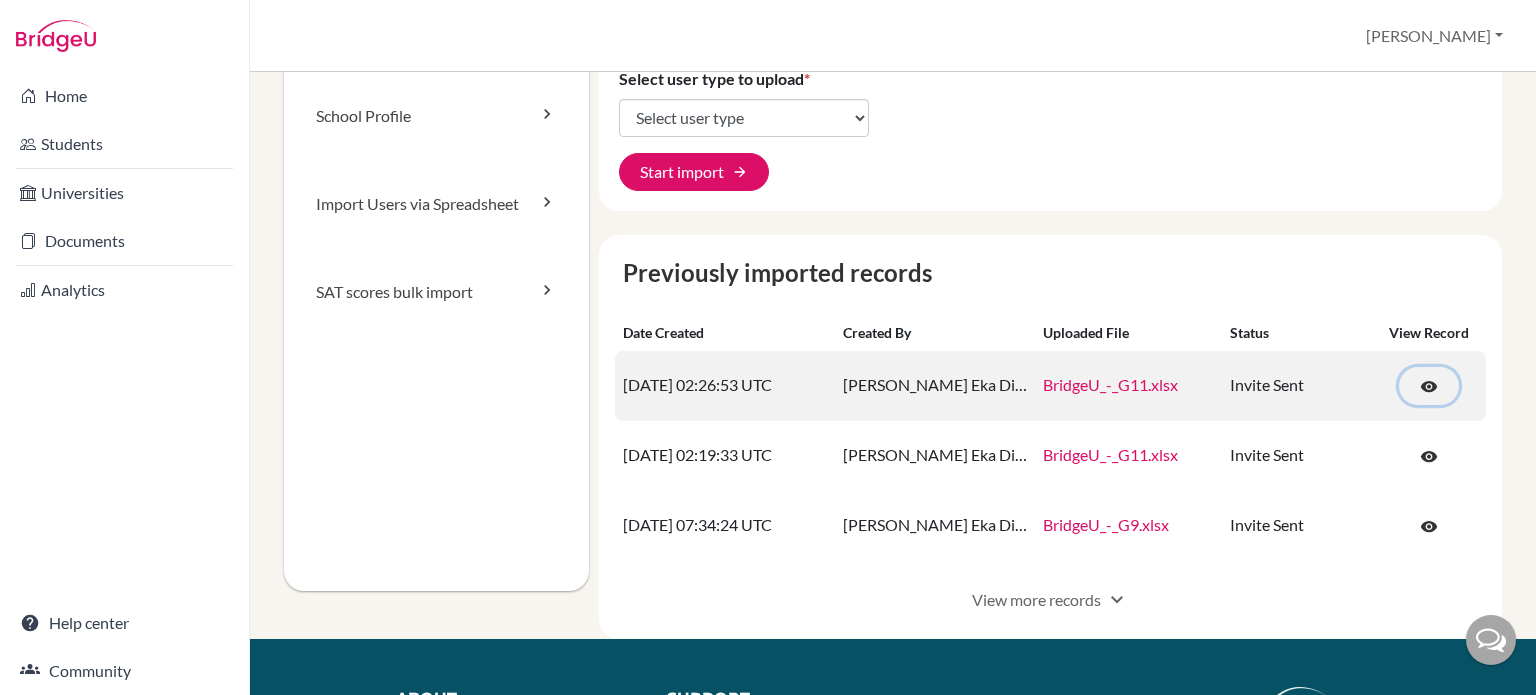 click on "visibility" at bounding box center [1429, 387] 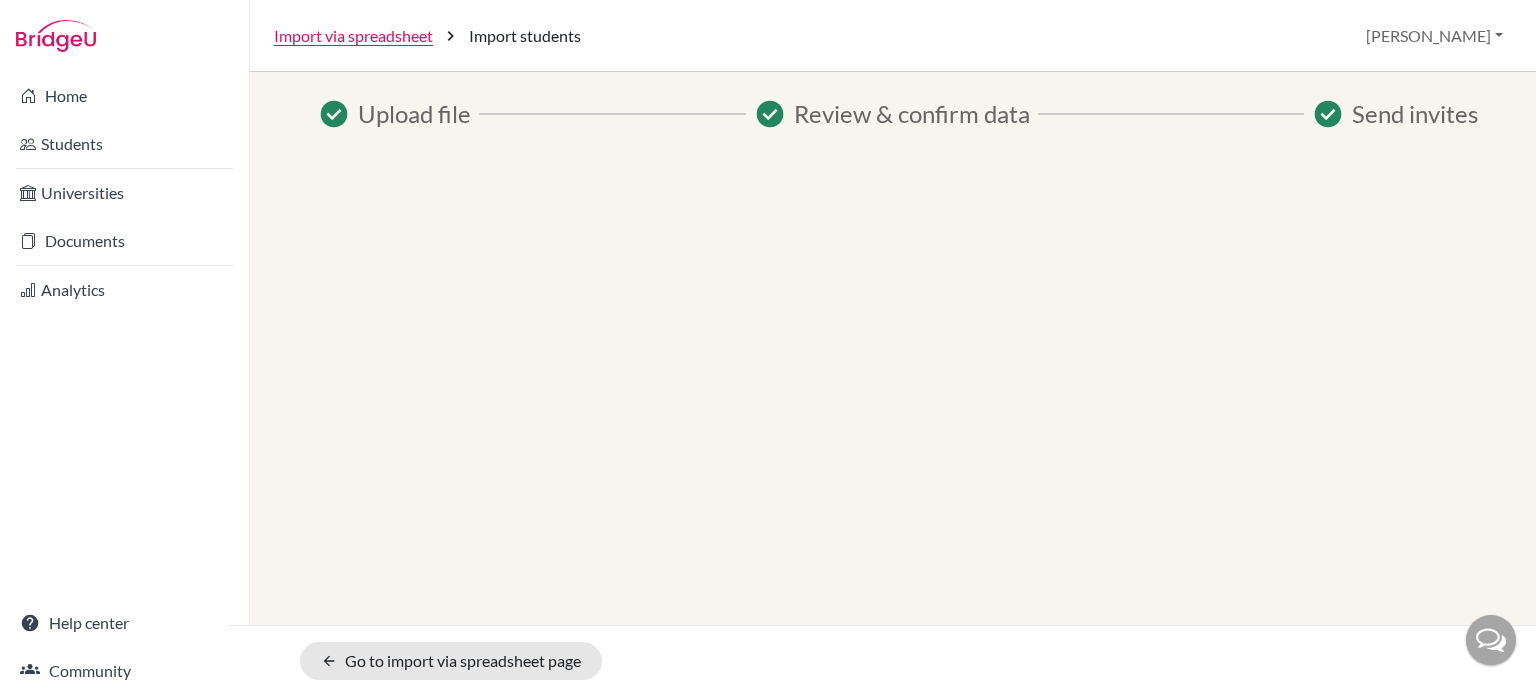 scroll, scrollTop: 0, scrollLeft: 0, axis: both 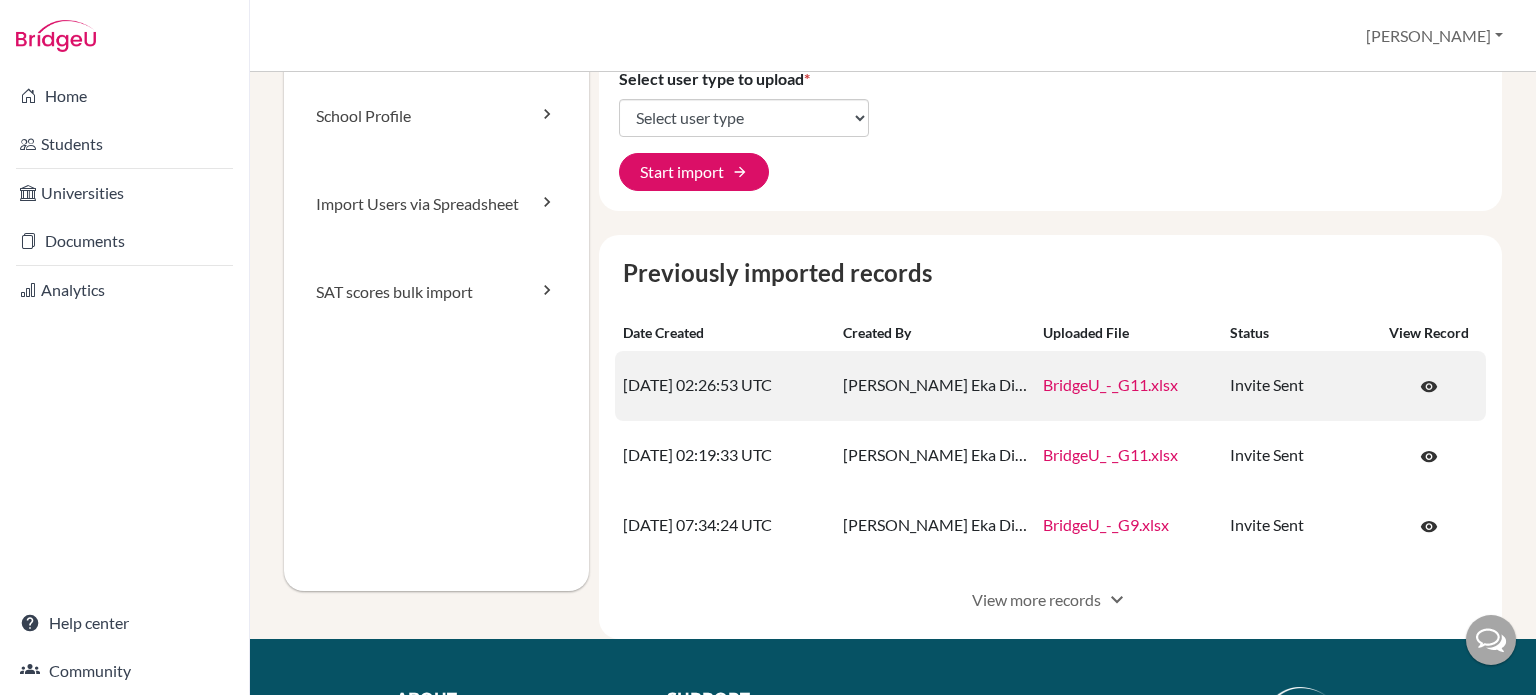 click on "BridgeU_-_G11.xlsx" at bounding box center [1110, 384] 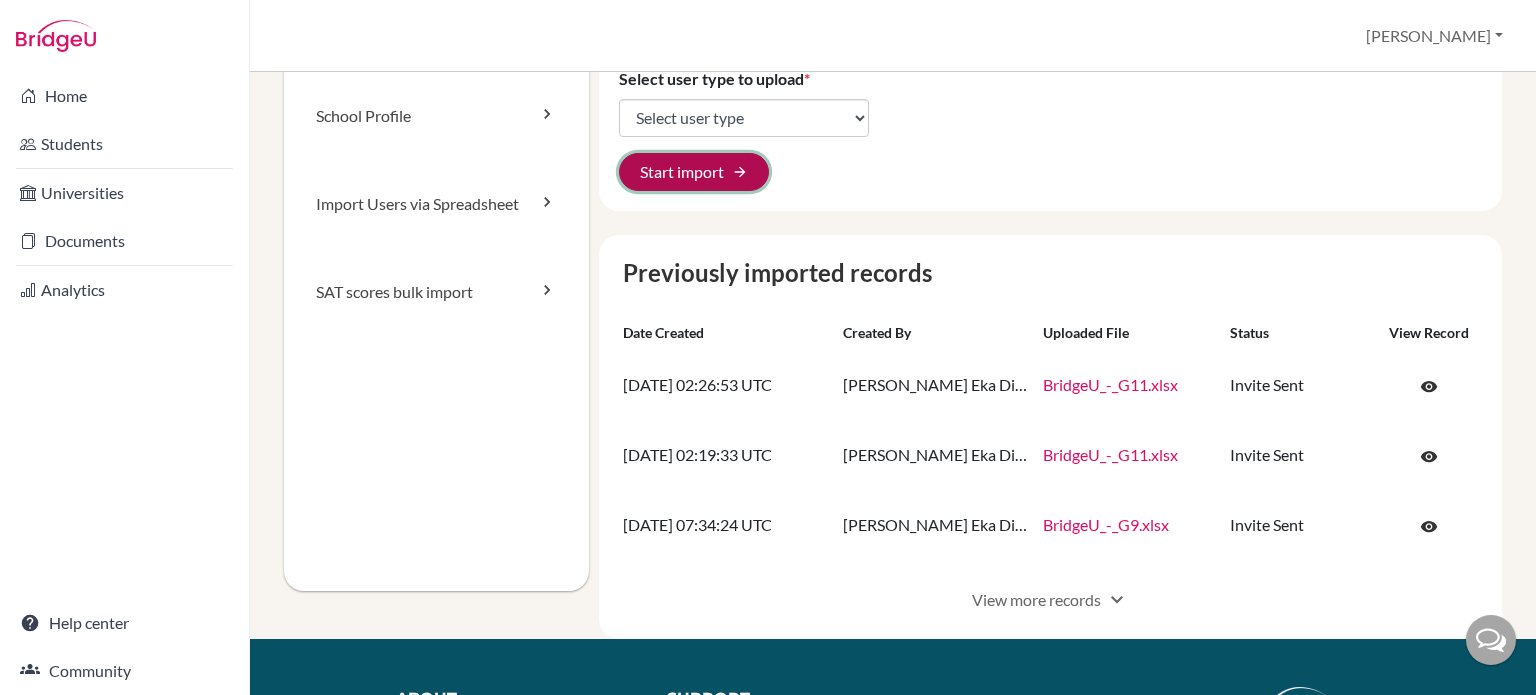 click on "Start import arrow_forward" 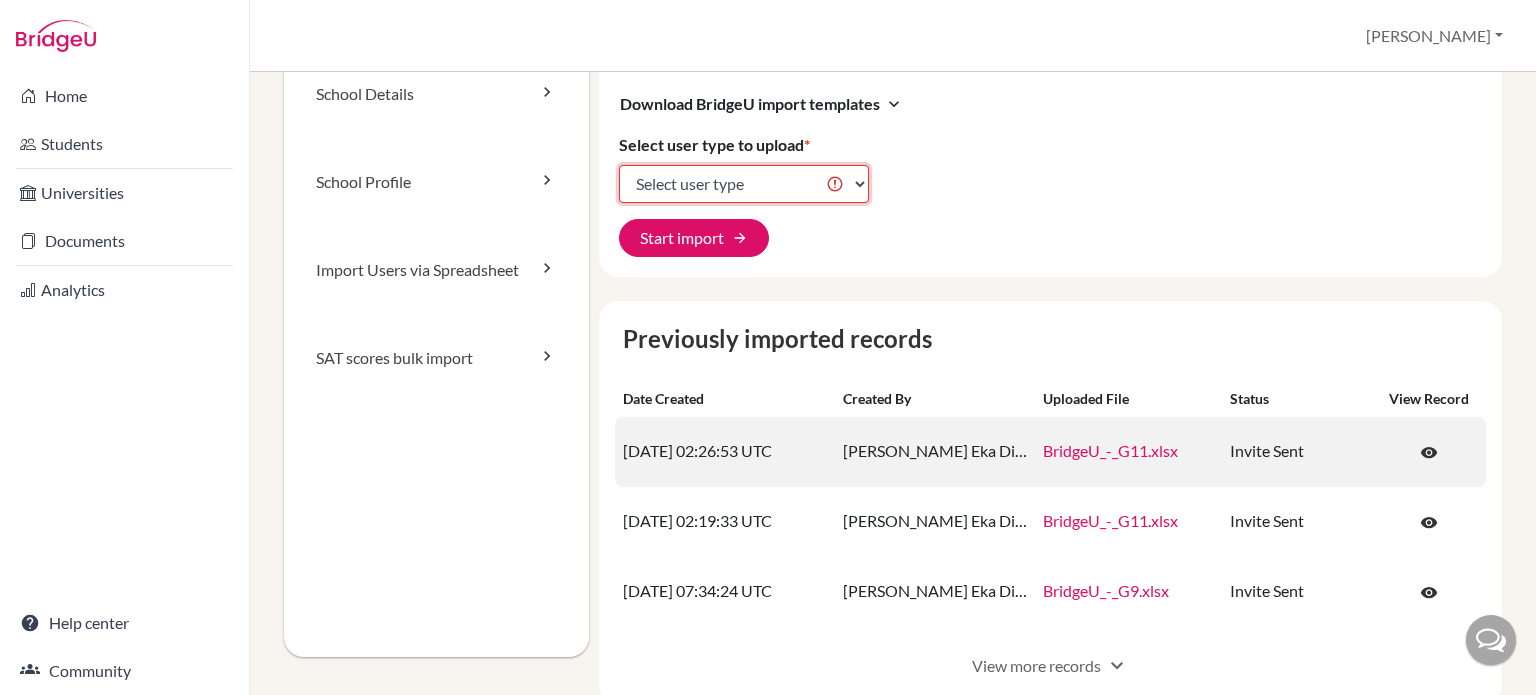 scroll, scrollTop: 0, scrollLeft: 0, axis: both 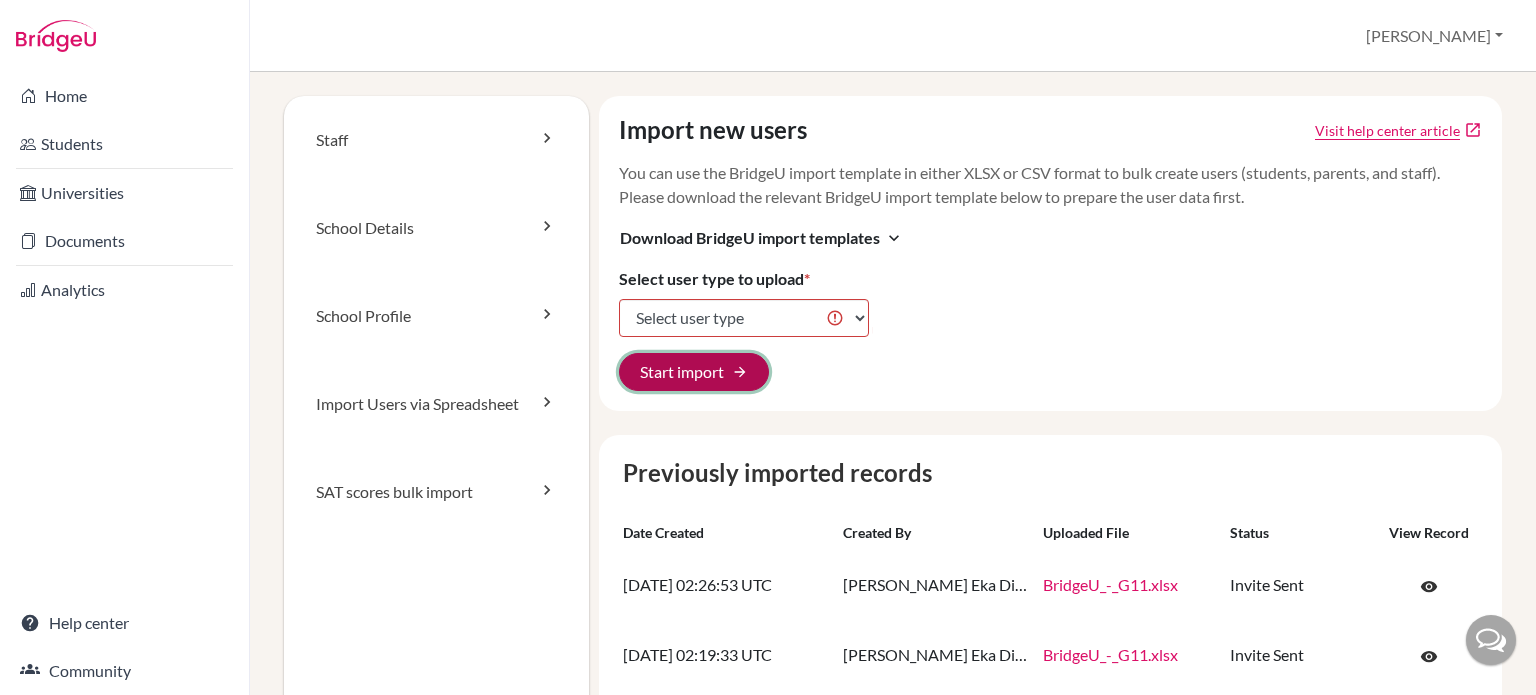 click on "arrow_forward" at bounding box center (740, 372) 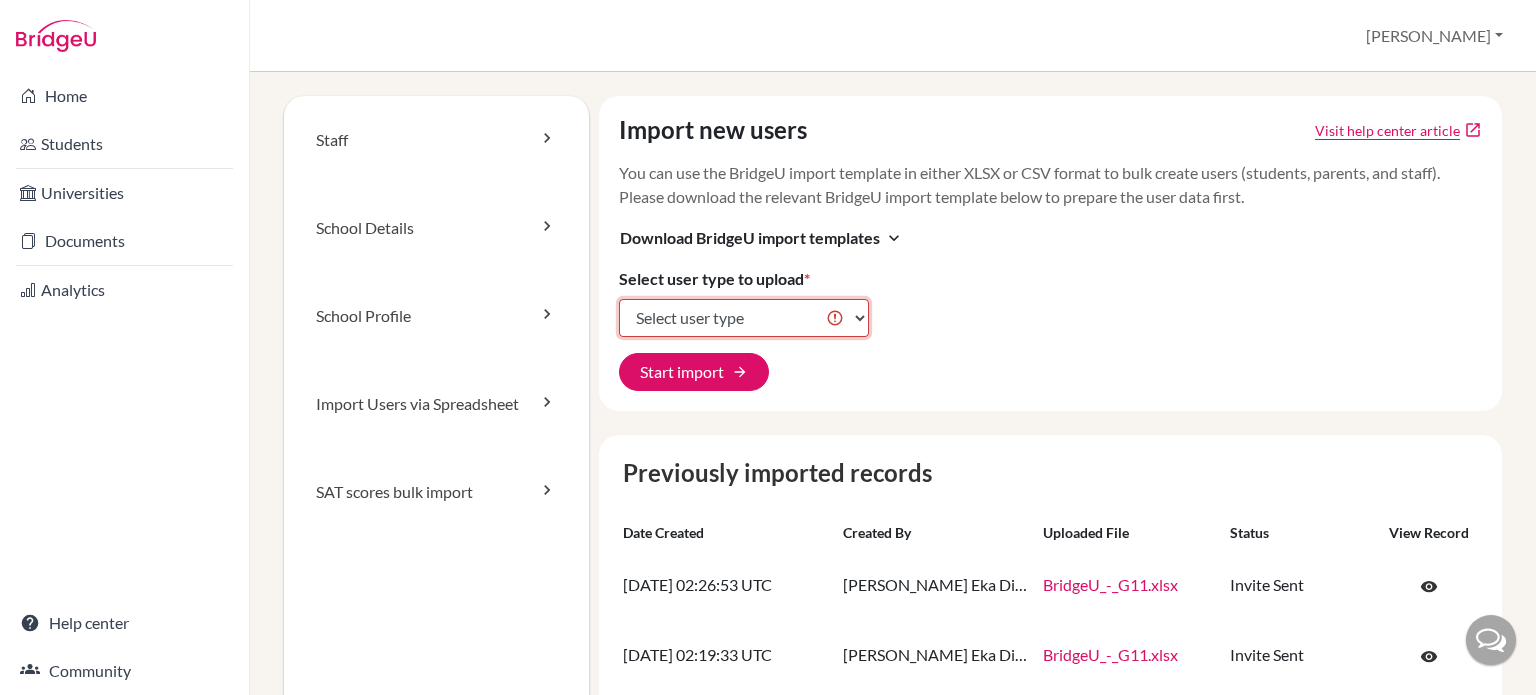 click on "Select user type Students Students and parents Parents Advisors Report writers" 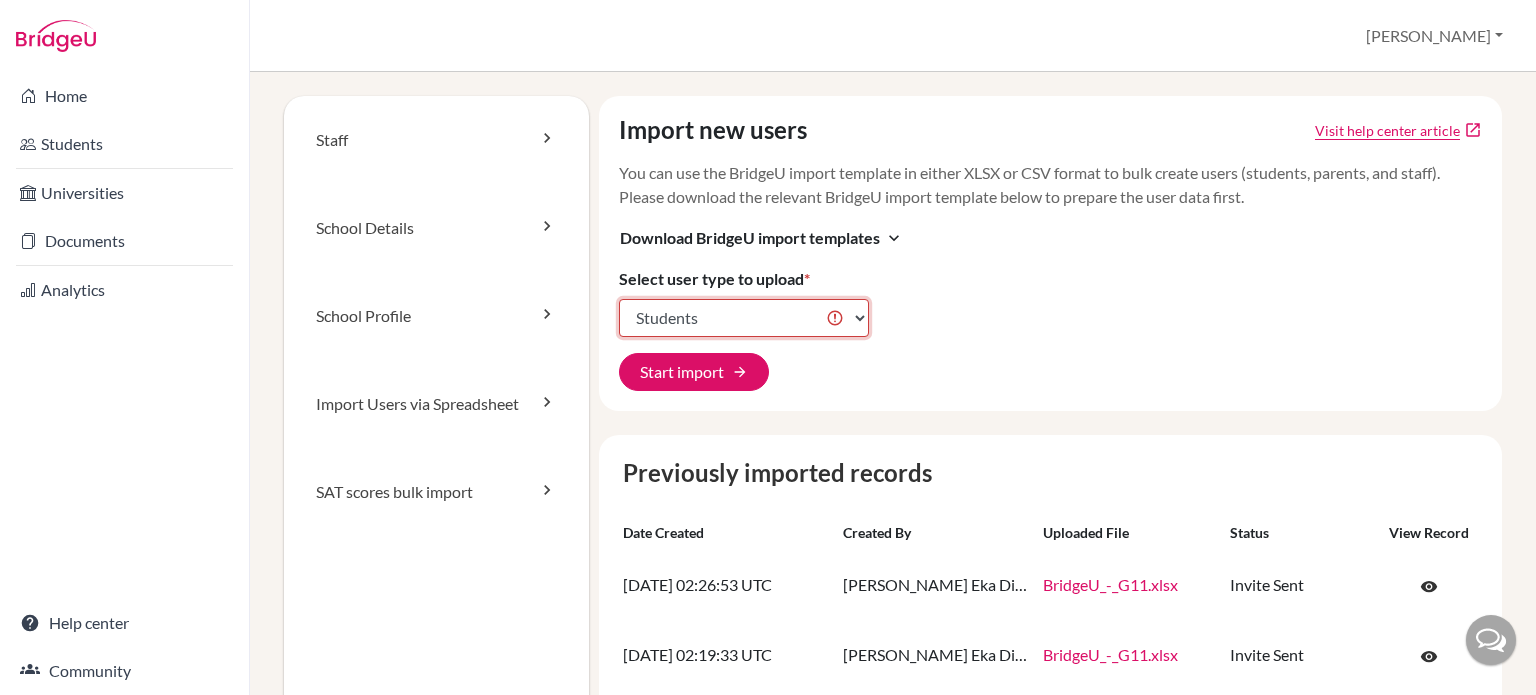 click on "Select user type Students Students and parents Parents Advisors Report writers" 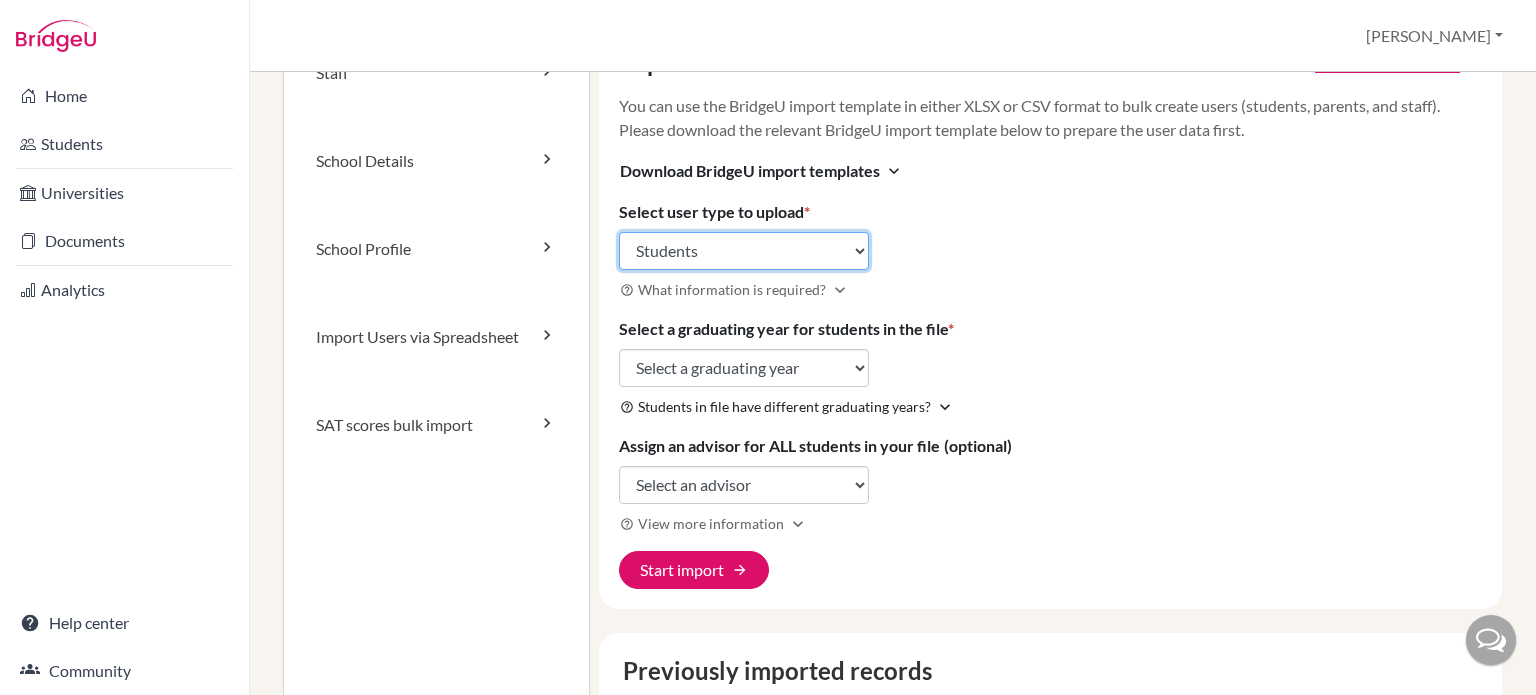 scroll, scrollTop: 100, scrollLeft: 0, axis: vertical 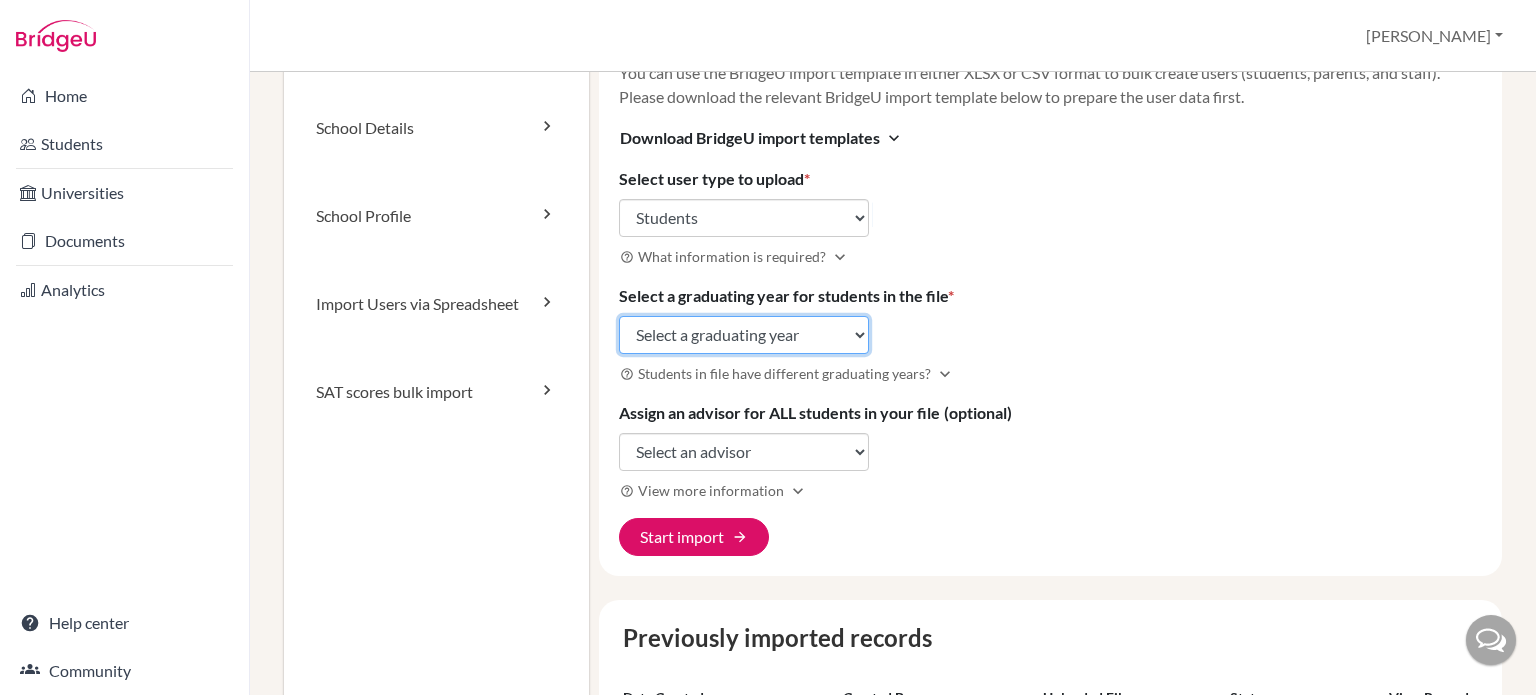 click on "Select a graduating year 2024 2025 2026 2027 2028 2029" 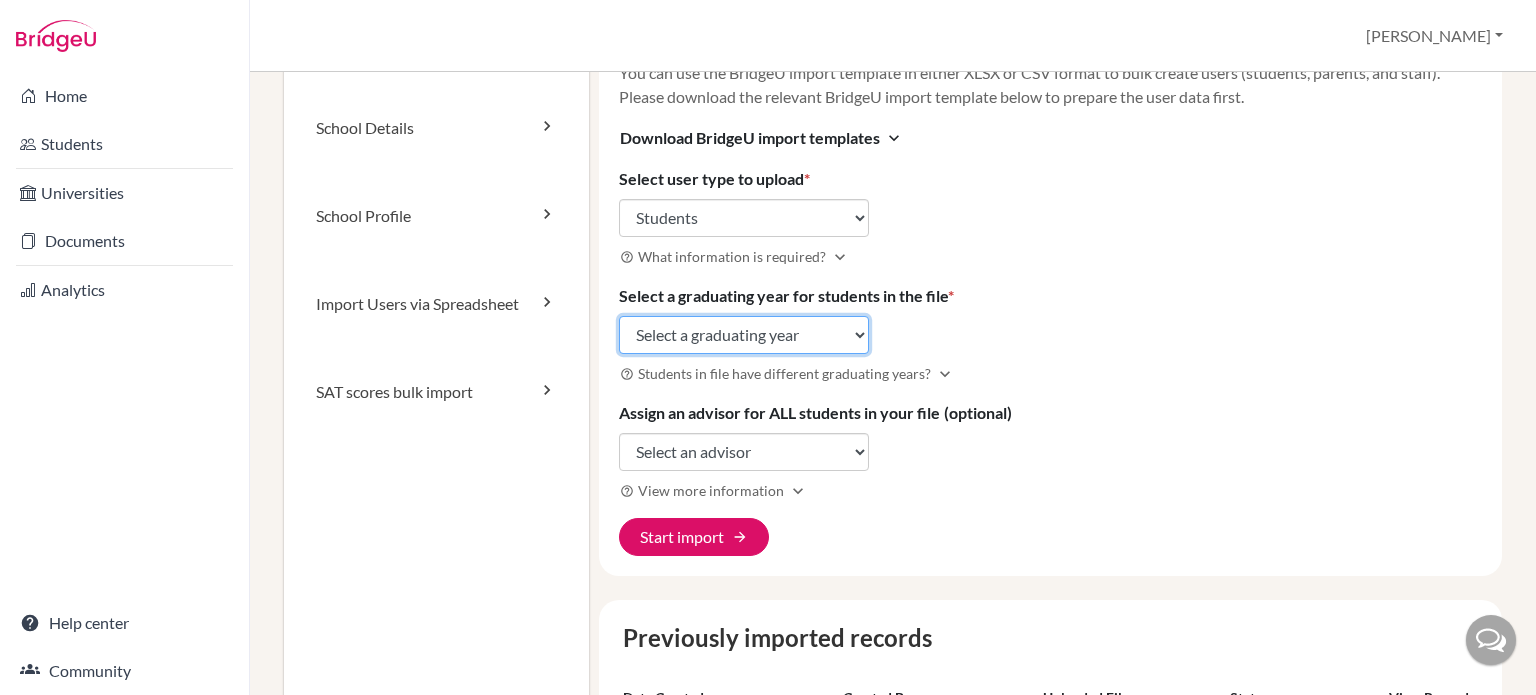 select on "2029" 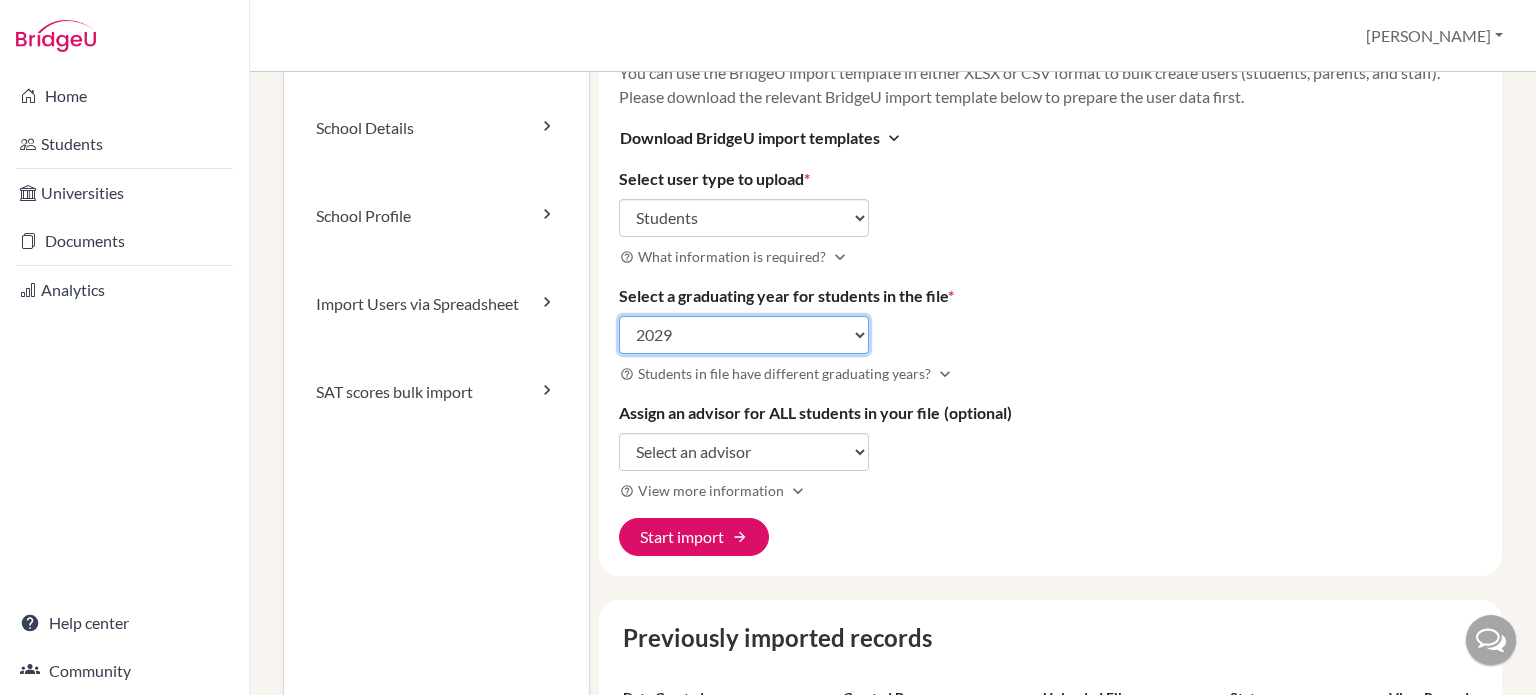 click on "Select a graduating year 2024 2025 2026 2027 2028 2029" 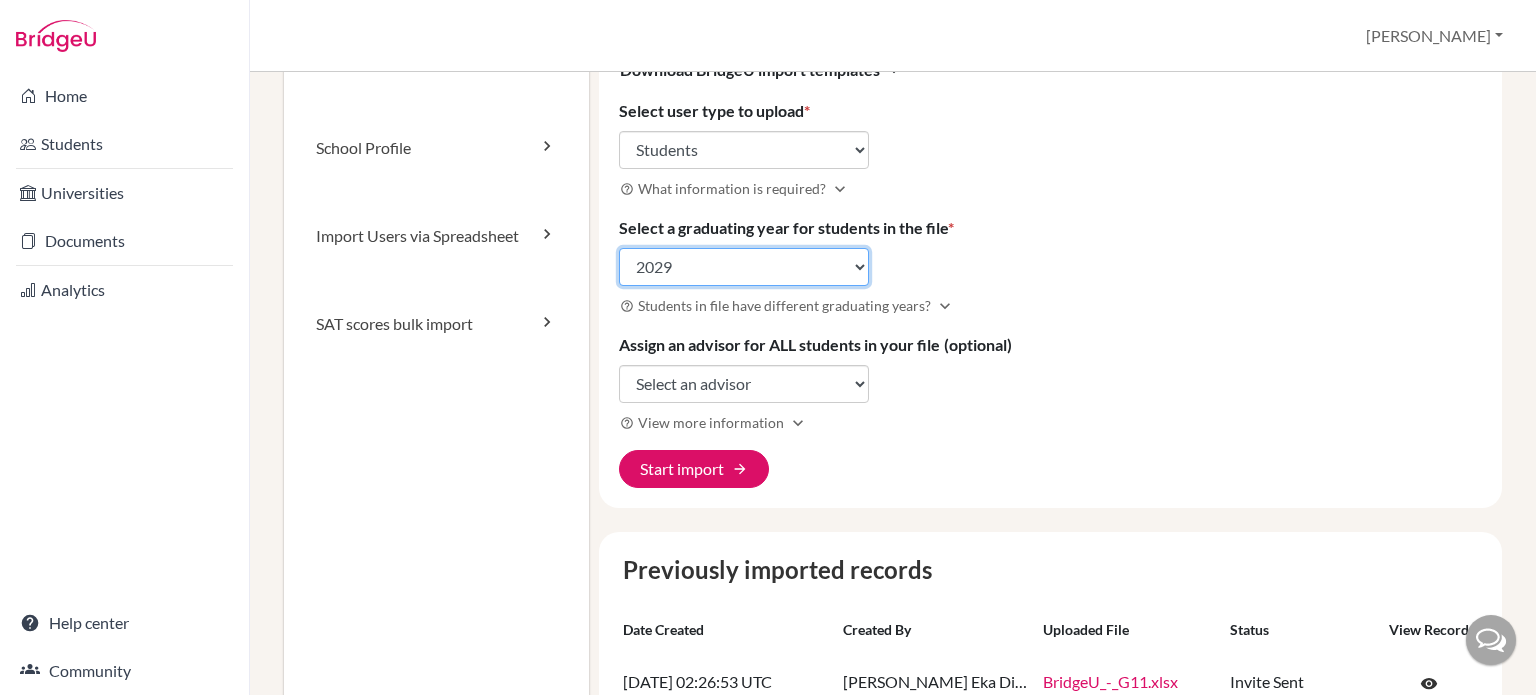scroll, scrollTop: 200, scrollLeft: 0, axis: vertical 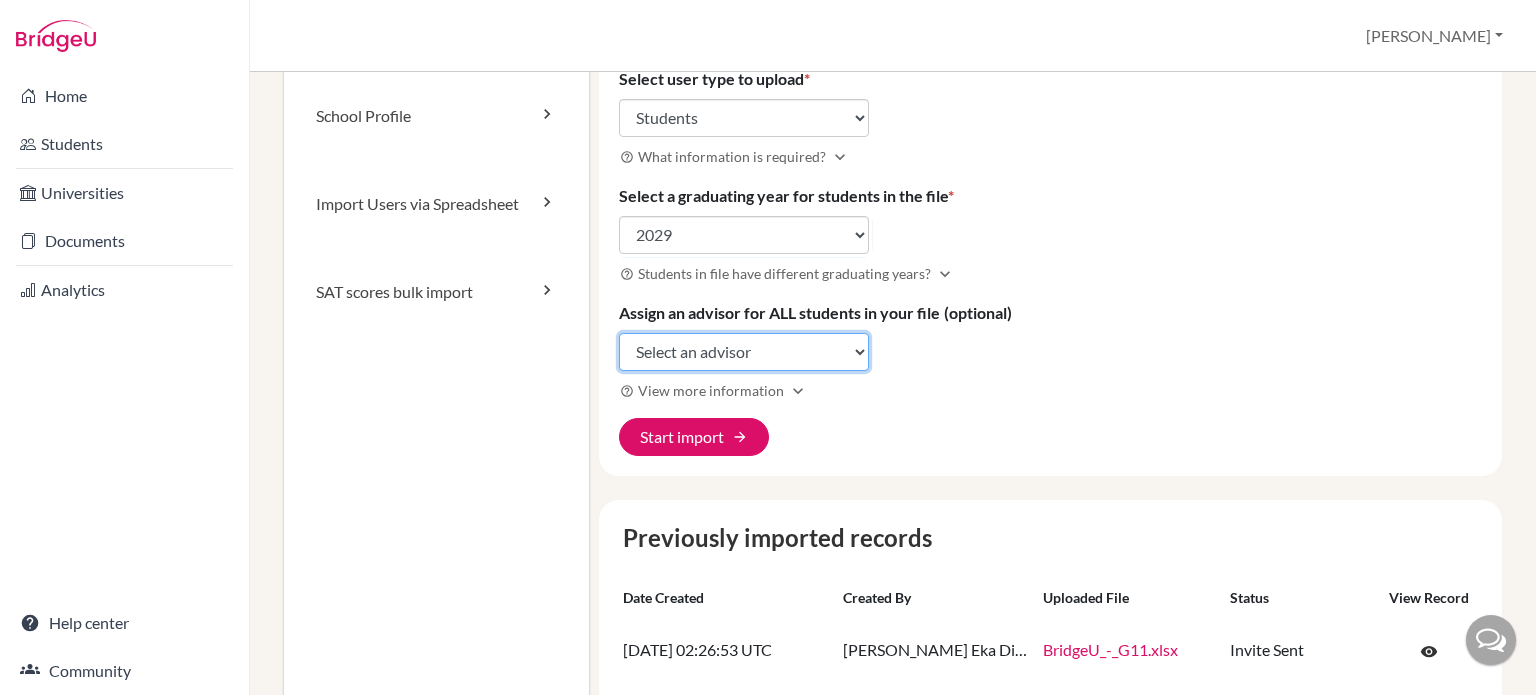click on "Select an advisor Pricillia Eka Diah Sabu Lazar" 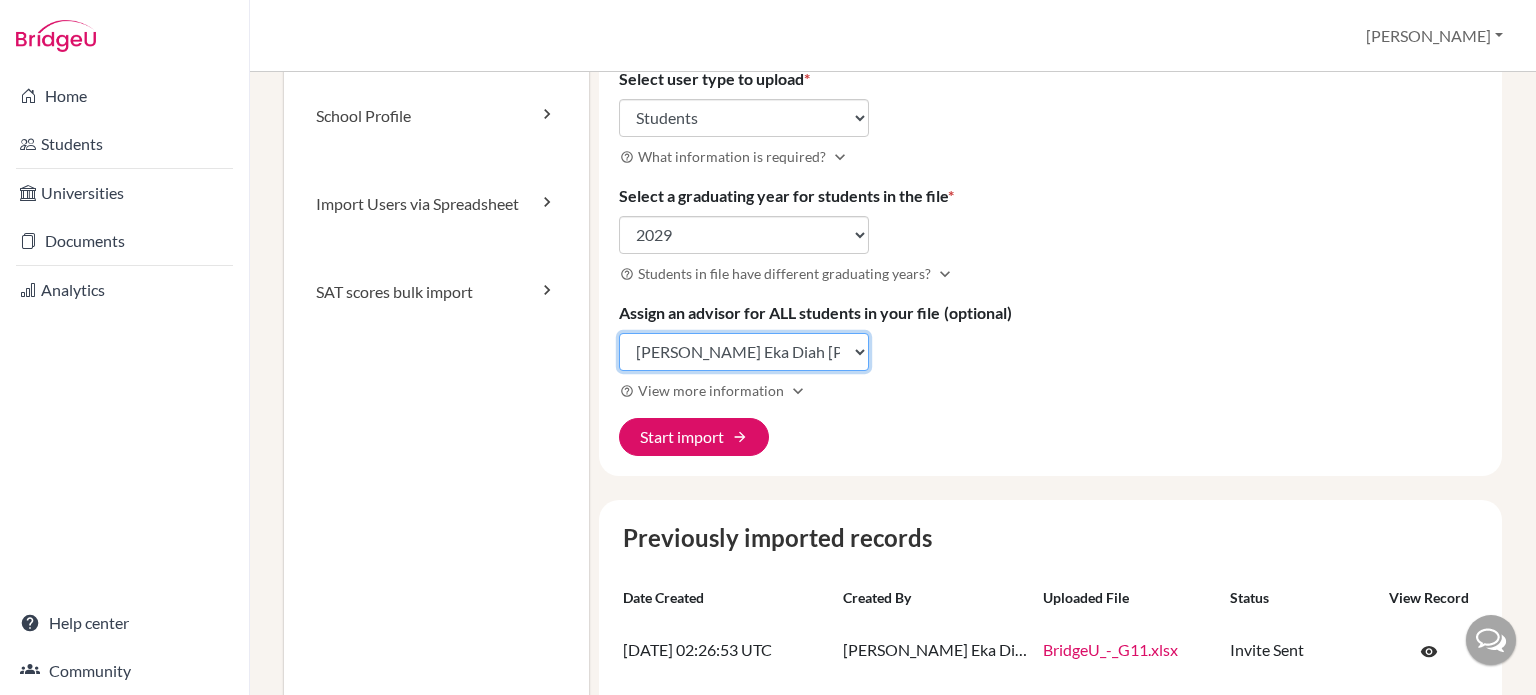 click on "Select an advisor Pricillia Eka Diah Sabu Lazar" 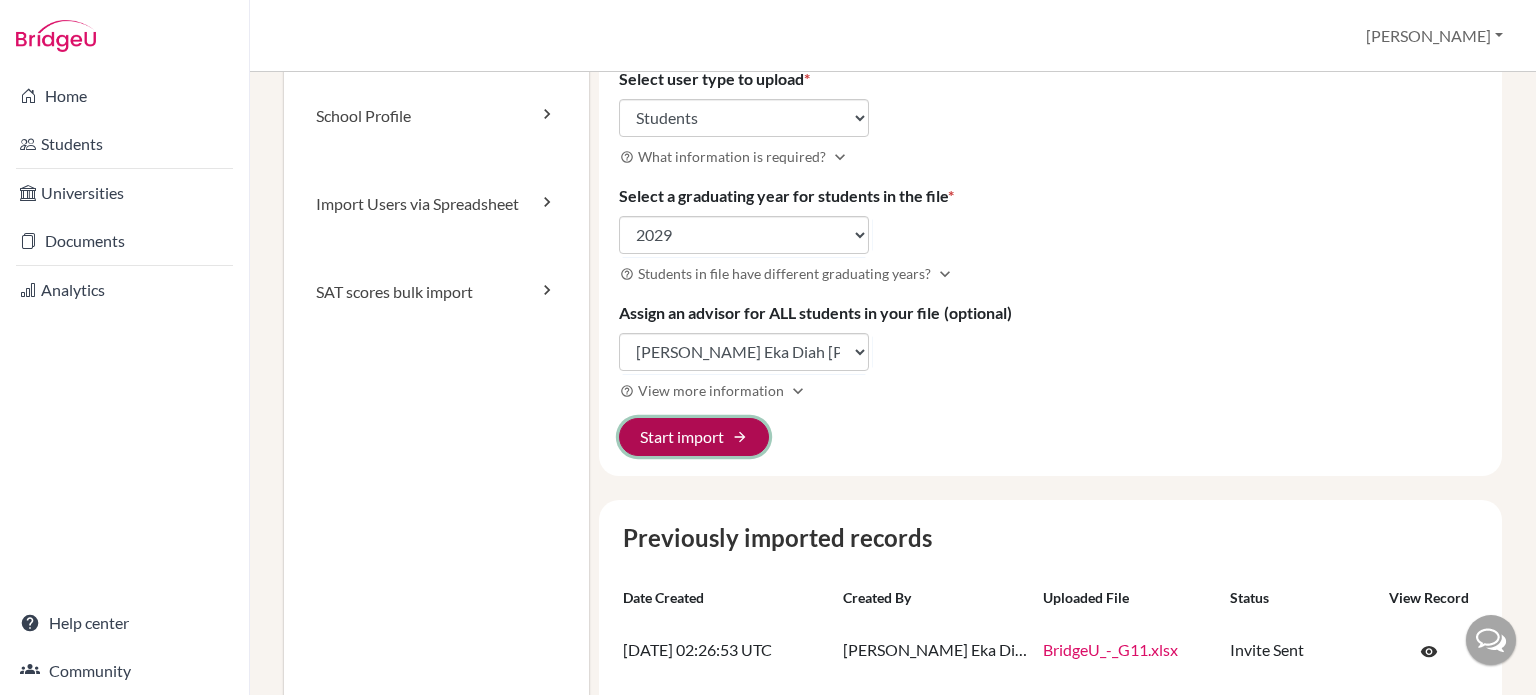 click on "Start import arrow_forward" 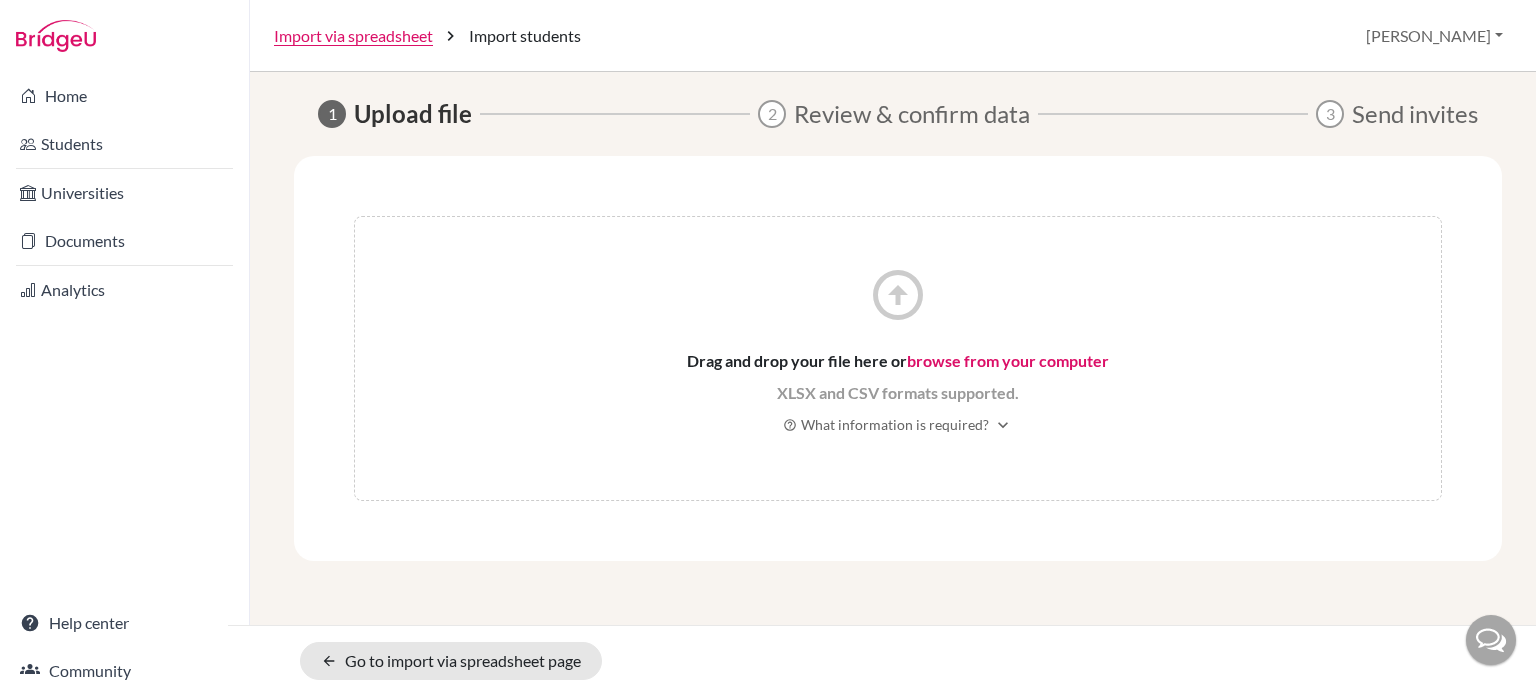 scroll, scrollTop: 0, scrollLeft: 0, axis: both 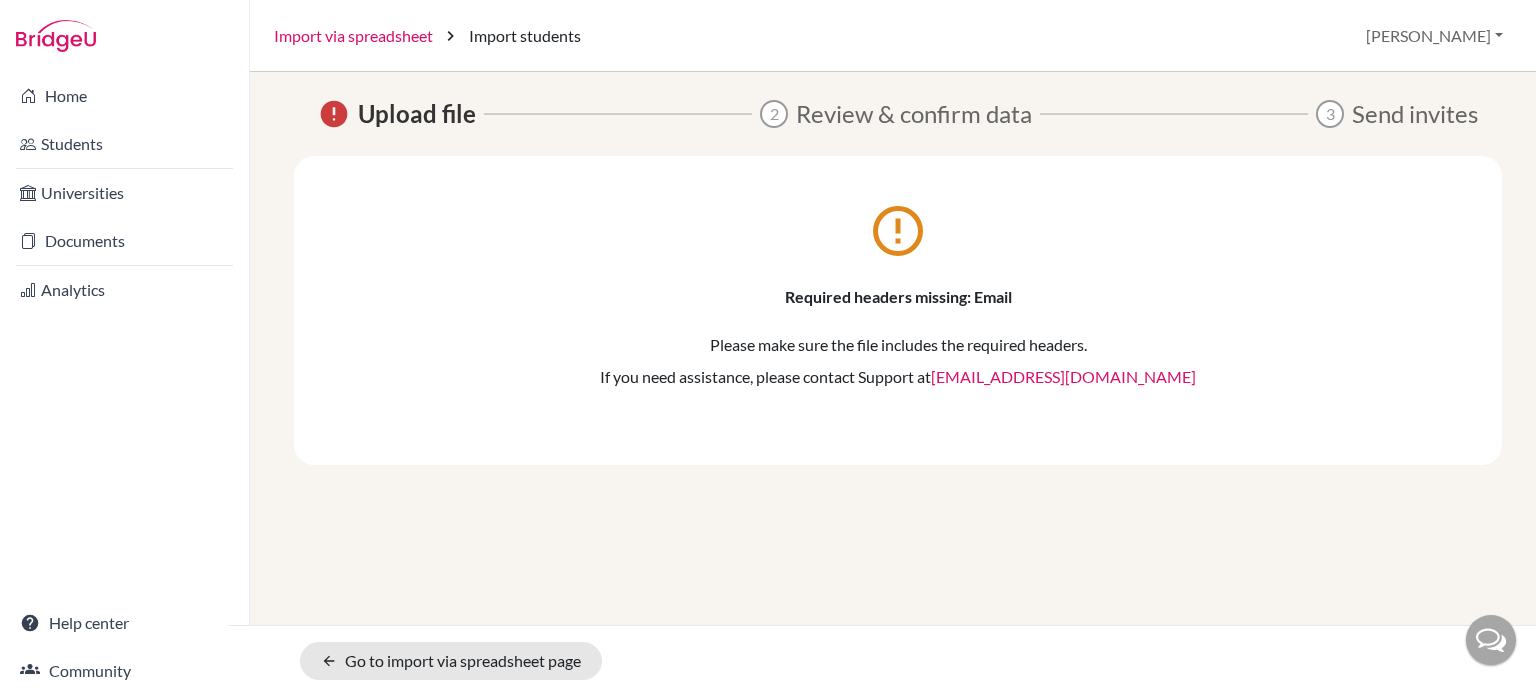 click on "Import via spreadsheet" at bounding box center [353, 36] 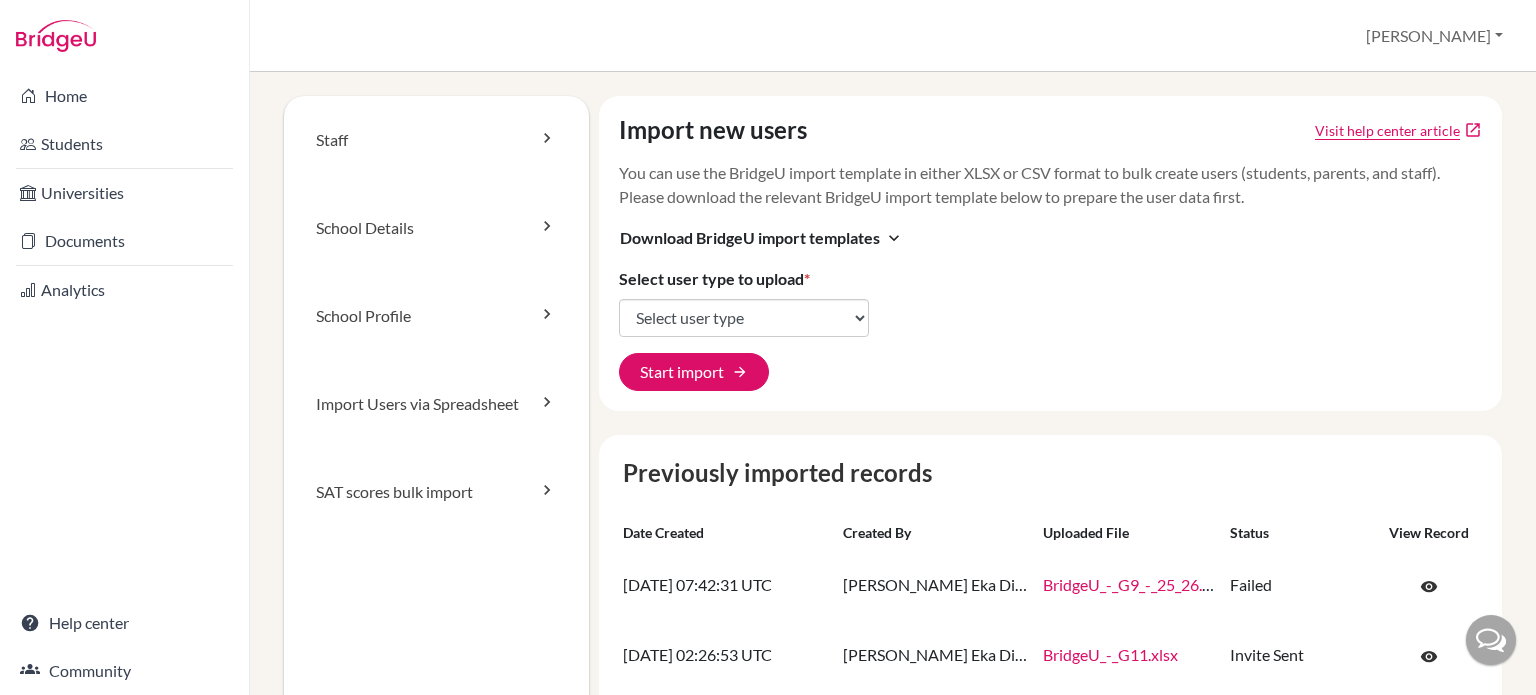 scroll, scrollTop: 0, scrollLeft: 0, axis: both 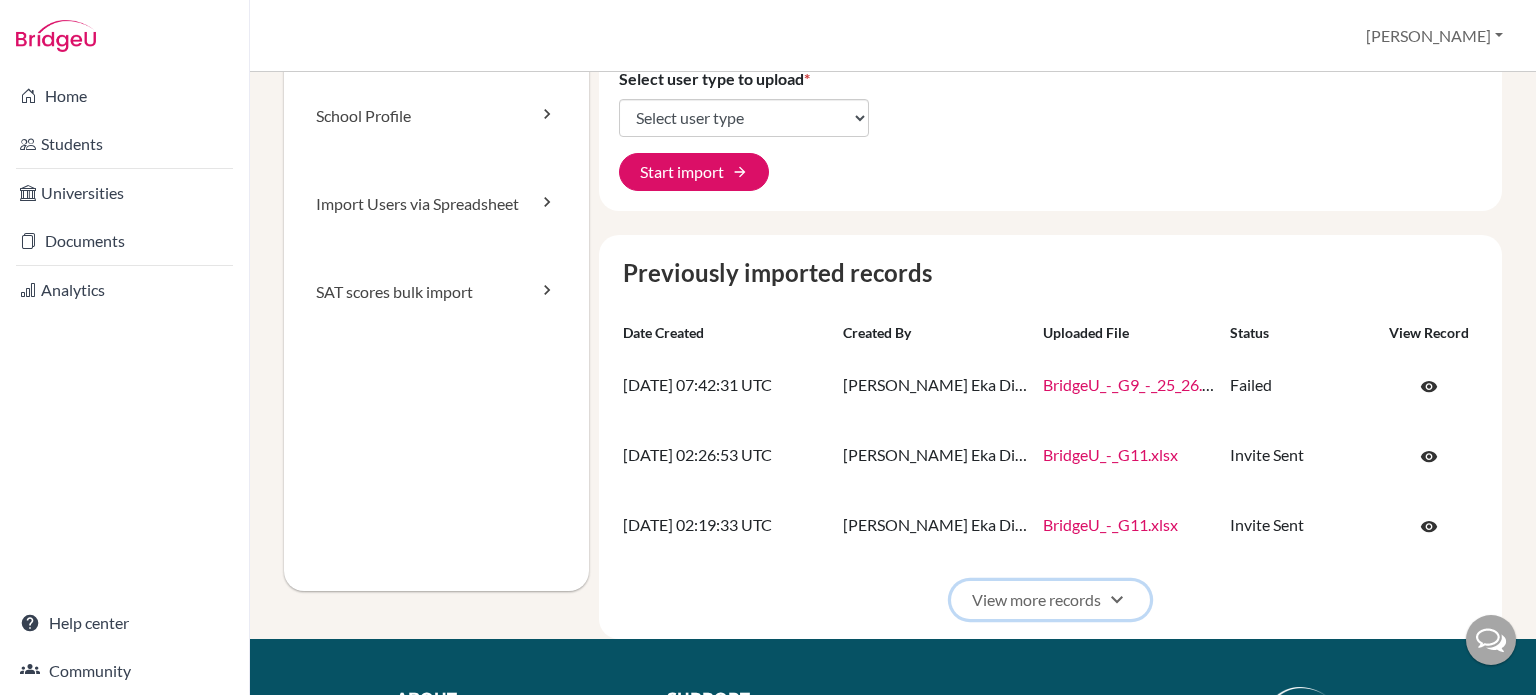 click on "View more records expand_more" at bounding box center (1050, 600) 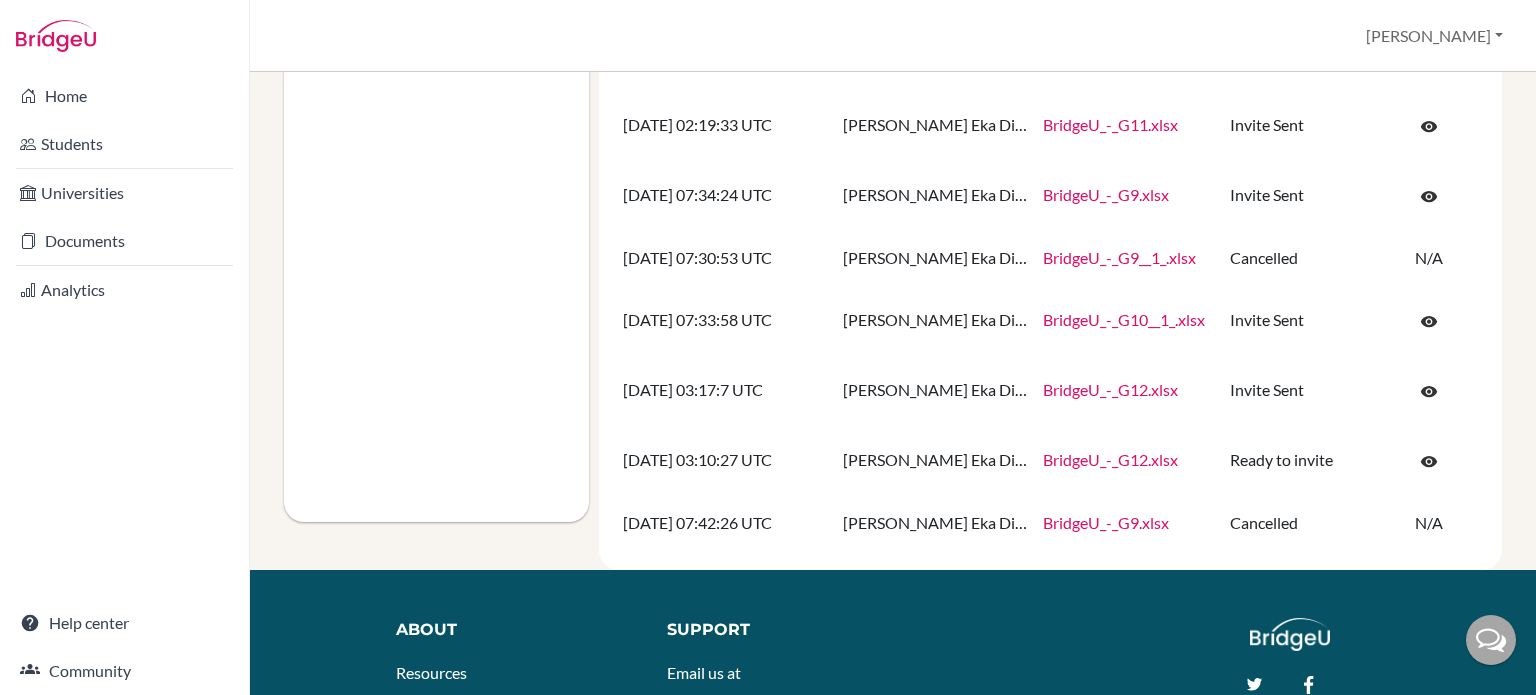 scroll, scrollTop: 300, scrollLeft: 0, axis: vertical 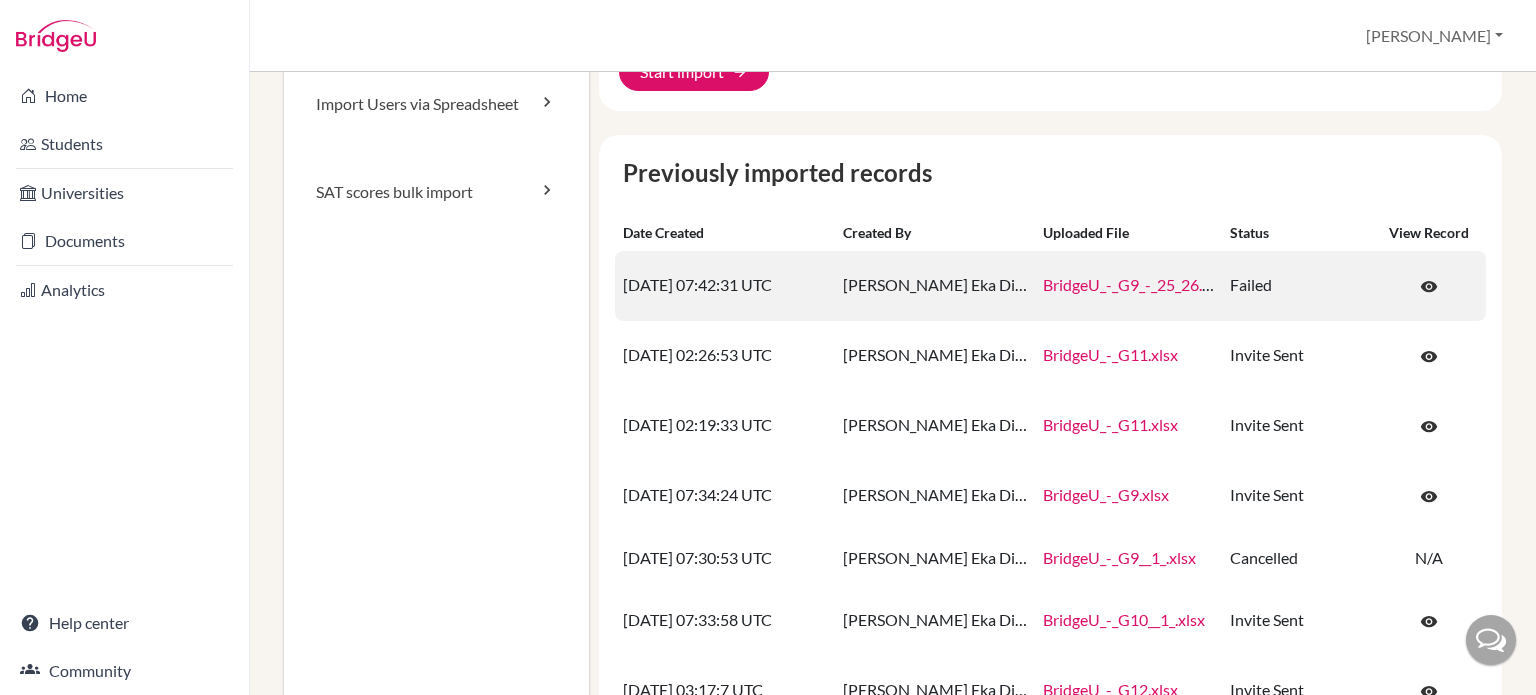 drag, startPoint x: 1221, startPoint y: 283, endPoint x: 1210, endPoint y: 283, distance: 11 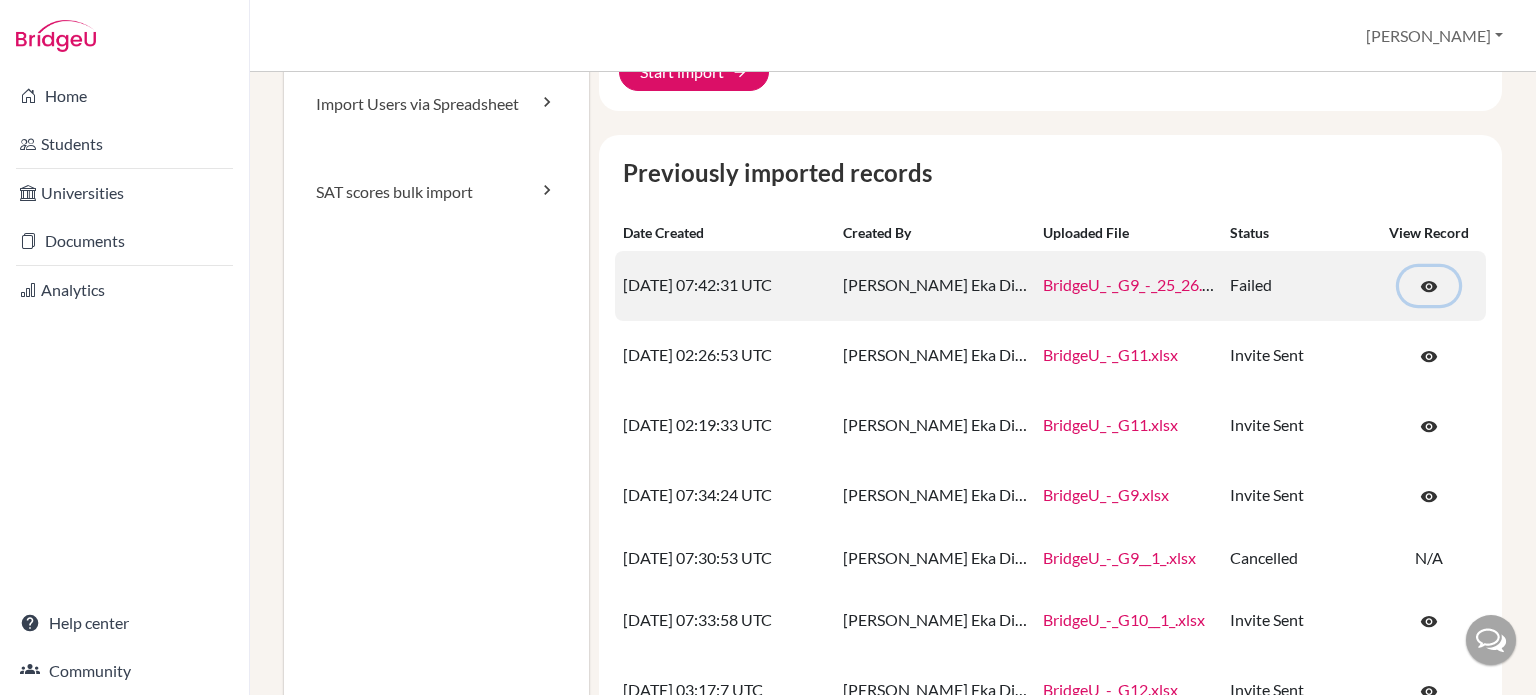 click on "visibility" at bounding box center [1429, 287] 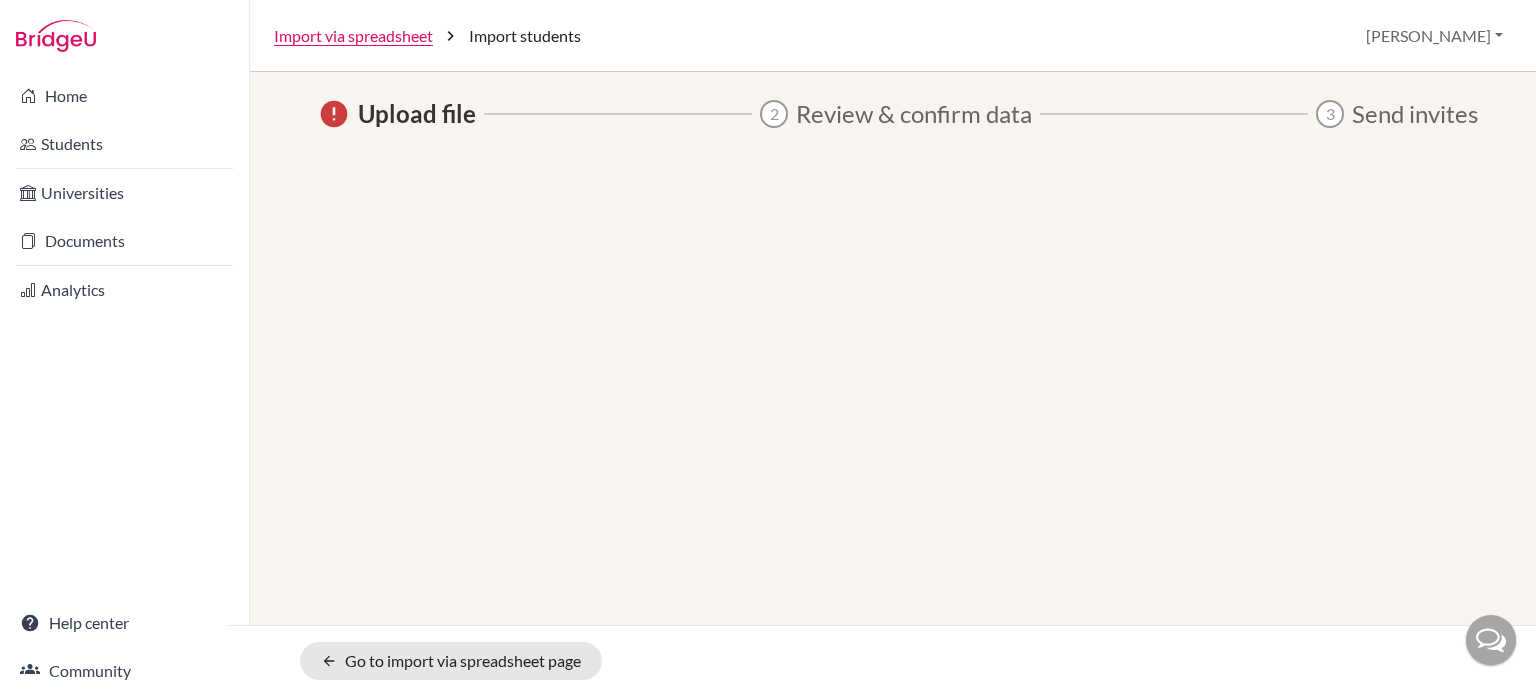 scroll, scrollTop: 0, scrollLeft: 0, axis: both 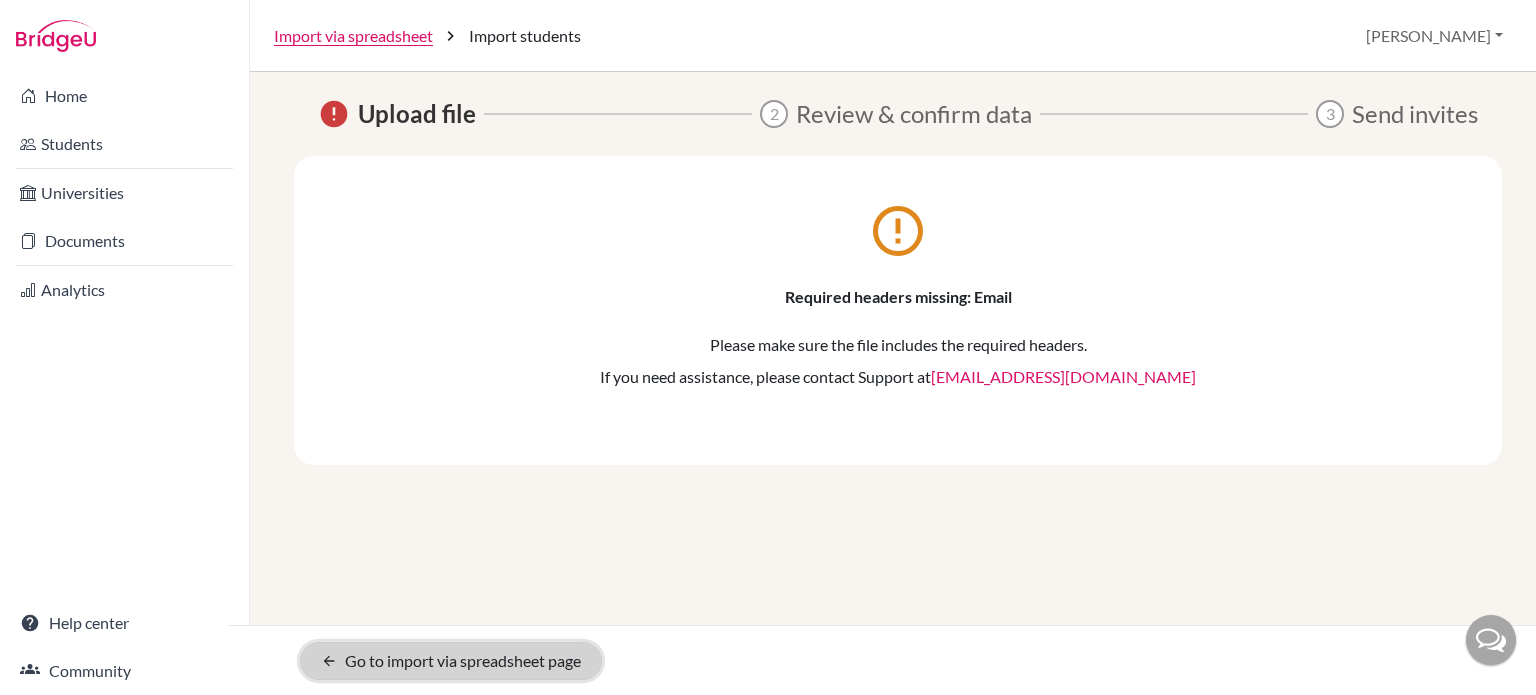 click on "arrow_back Go to import via spreadsheet page" at bounding box center (451, 661) 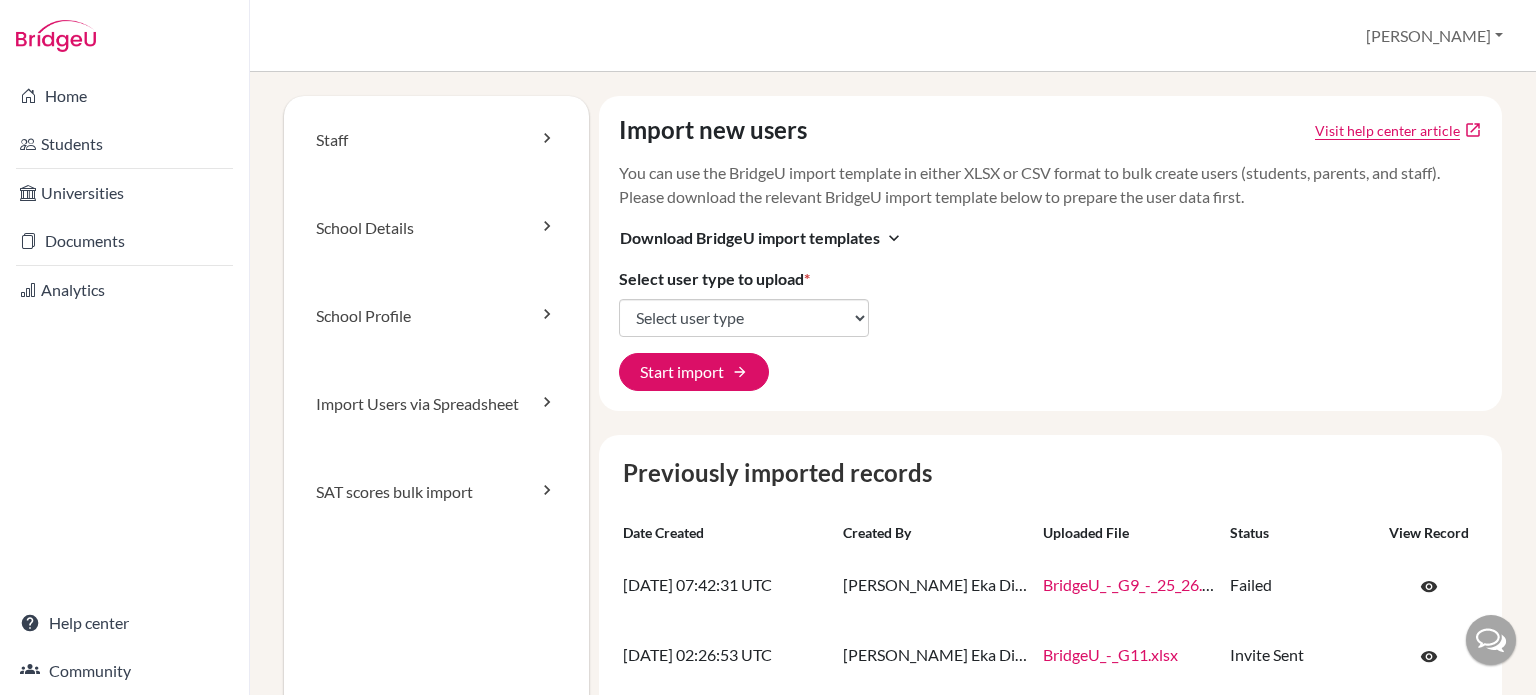 scroll, scrollTop: 0, scrollLeft: 0, axis: both 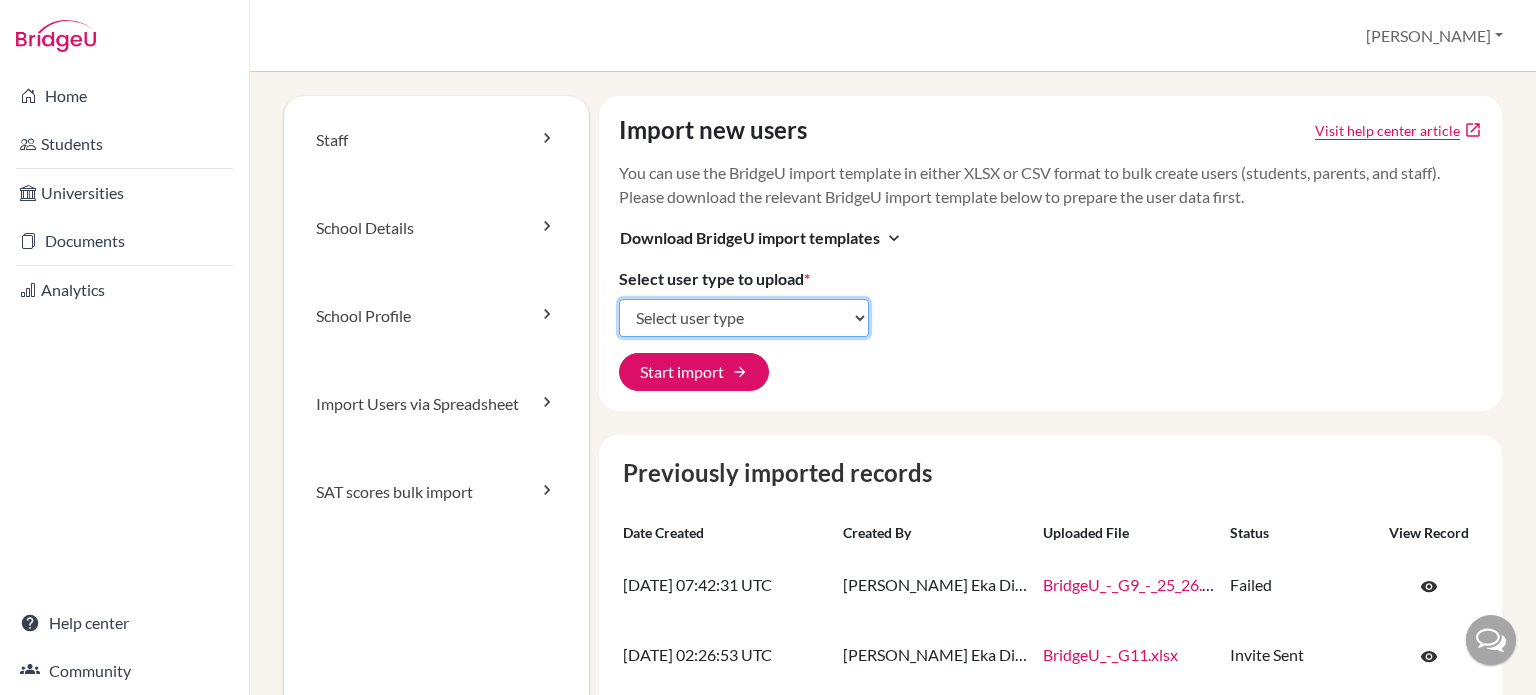 click on "Select user type Students Students and parents Parents Advisors Report writers" 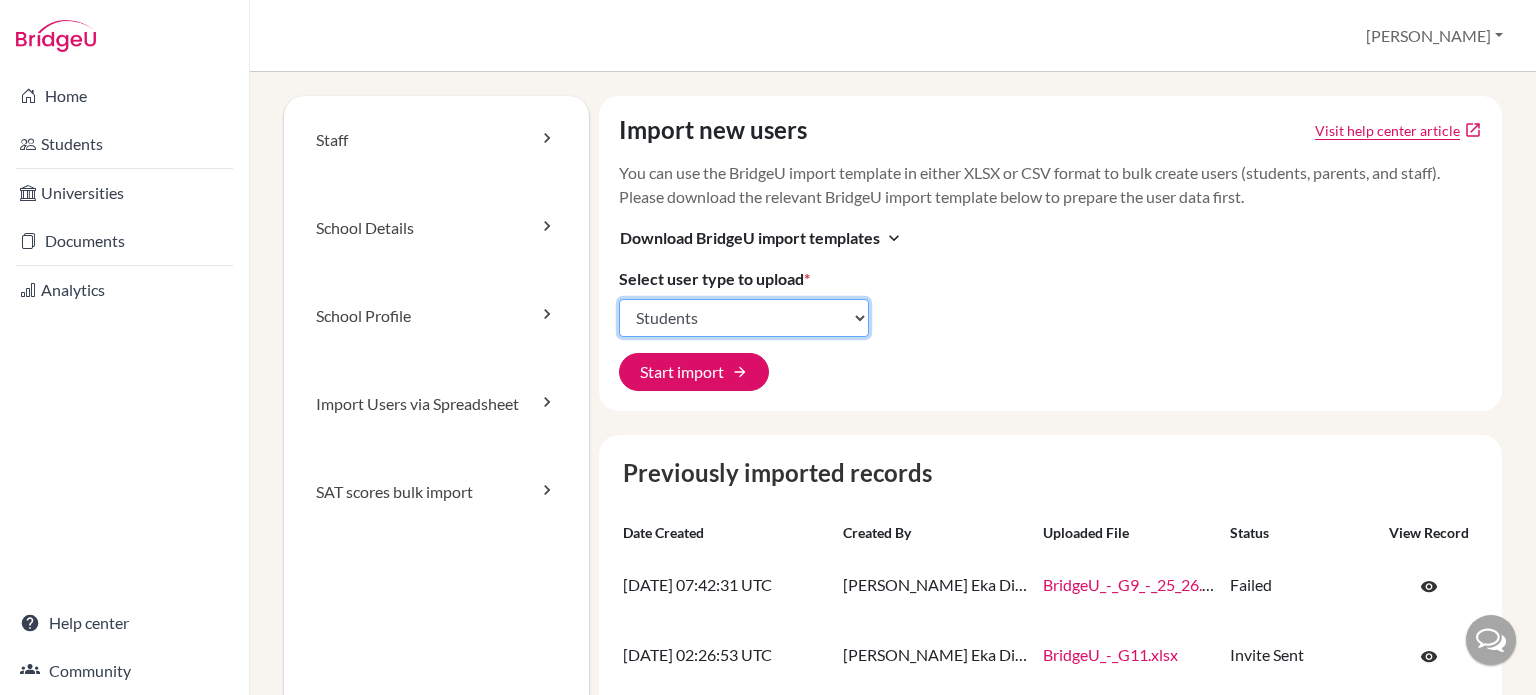 click on "Select user type Students Students and parents Parents Advisors Report writers" 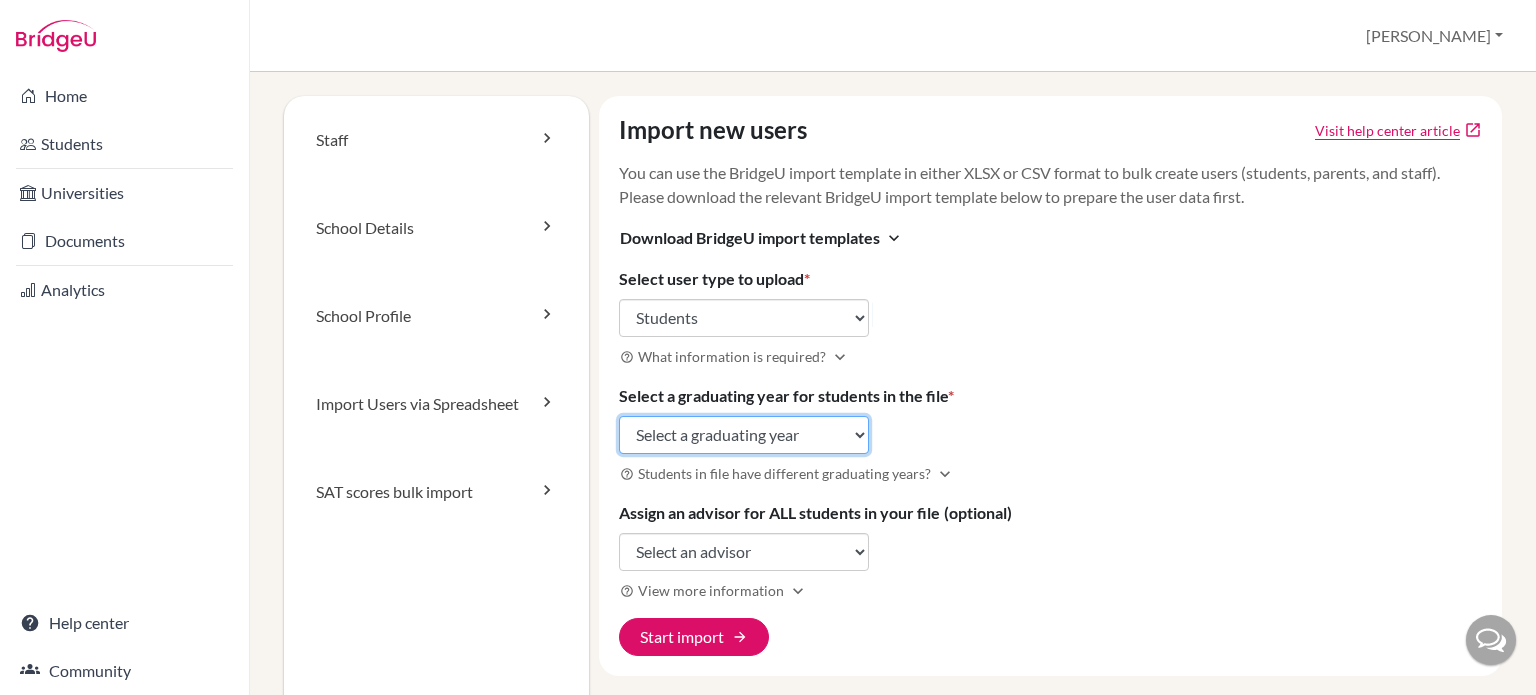 click on "Select a graduating year 2024 2025 2026 2027 2028 2029" 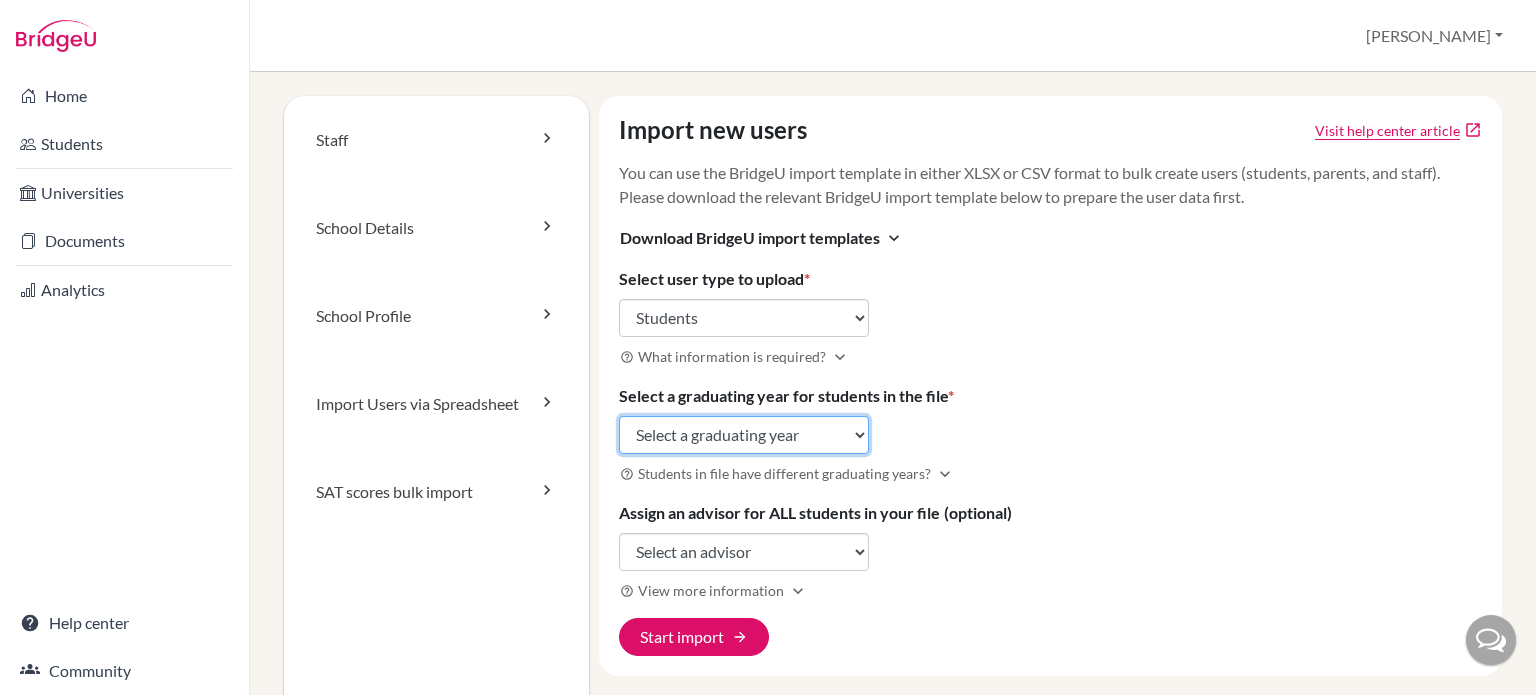 select on "2029" 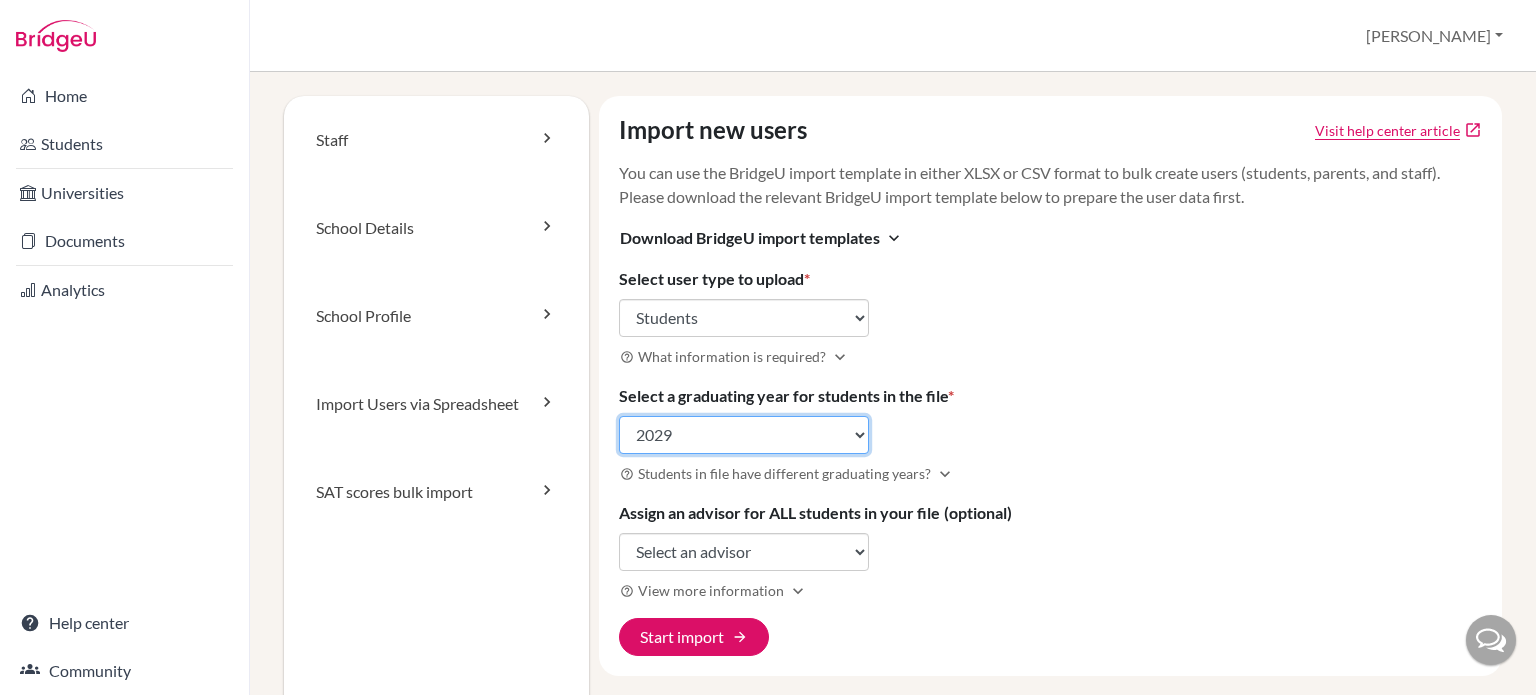 click on "Select a graduating year 2024 2025 2026 2027 2028 2029" 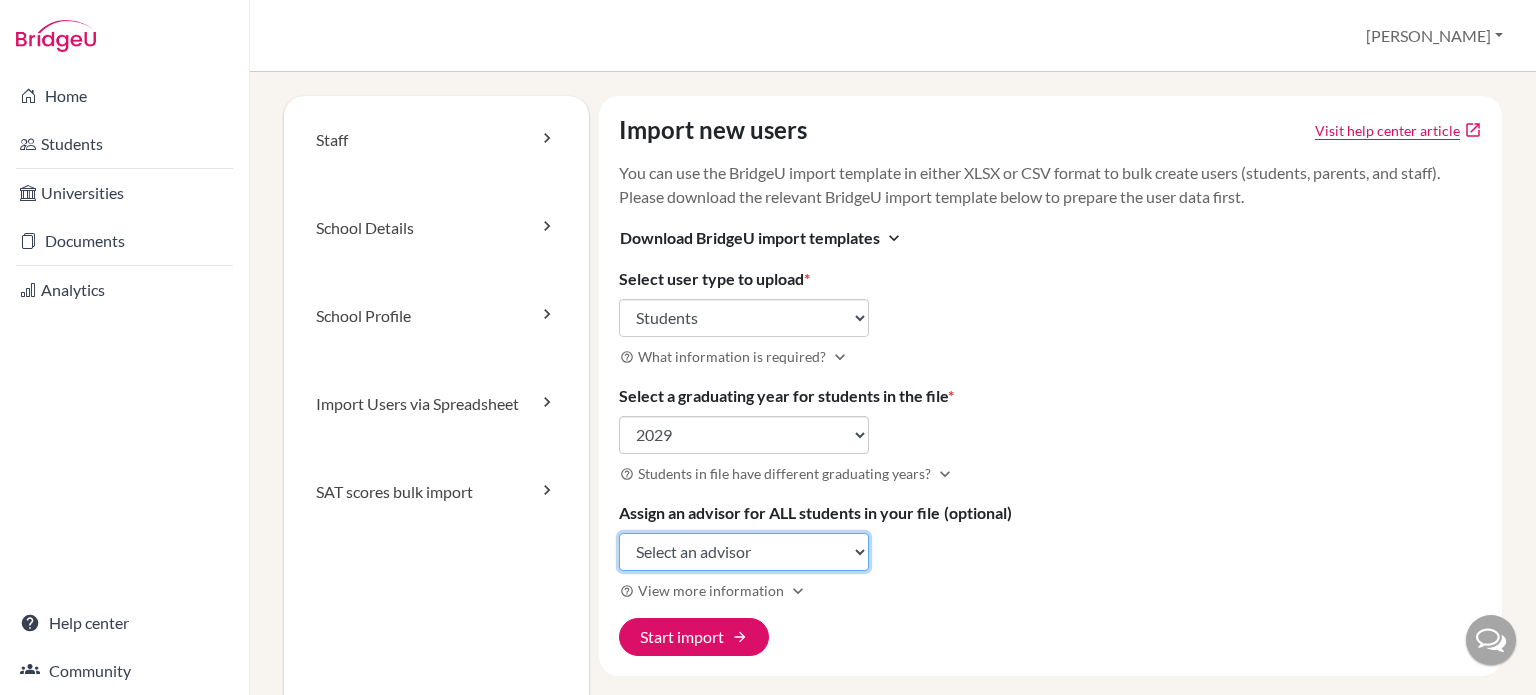 click on "Select an advisor Pricillia Eka Diah Sabu Lazar" 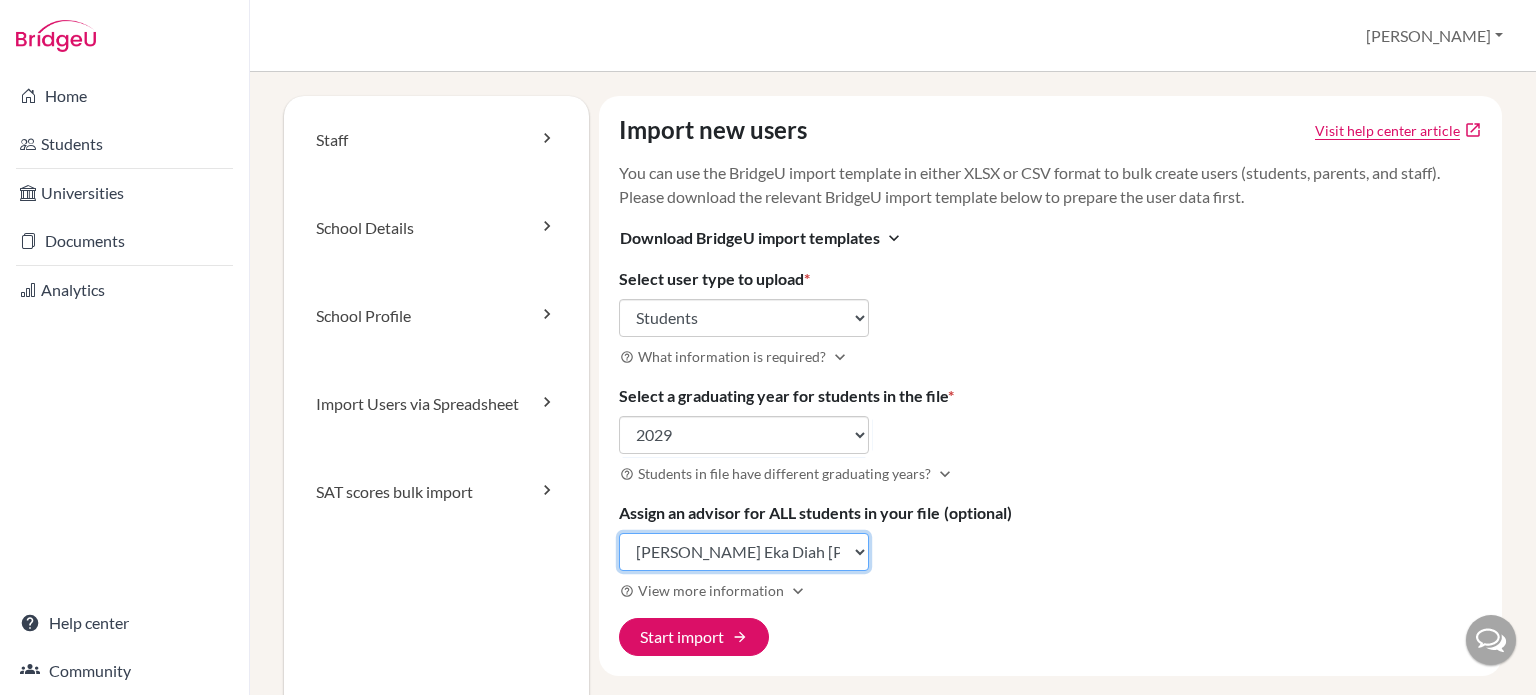 click on "Select an advisor Pricillia Eka Diah Sabu Lazar" 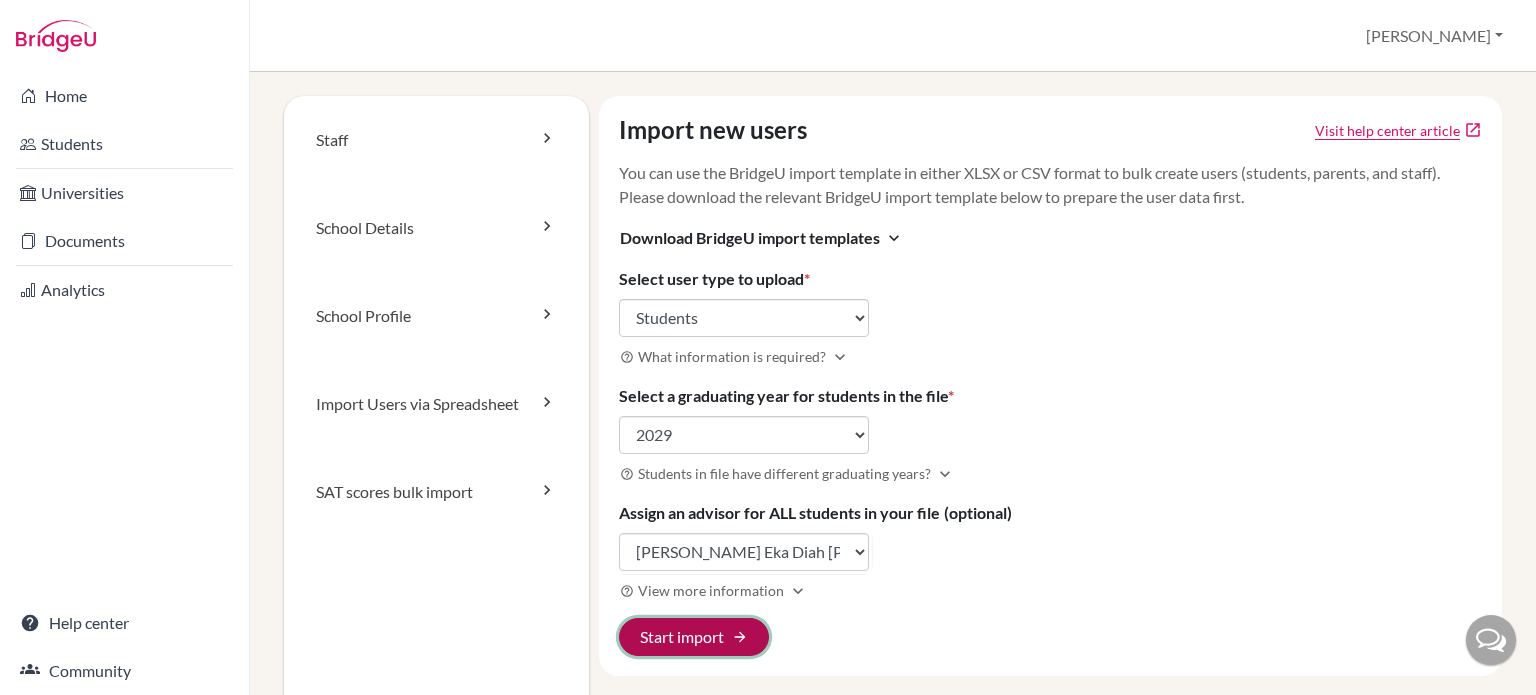 click on "Start import arrow_forward" 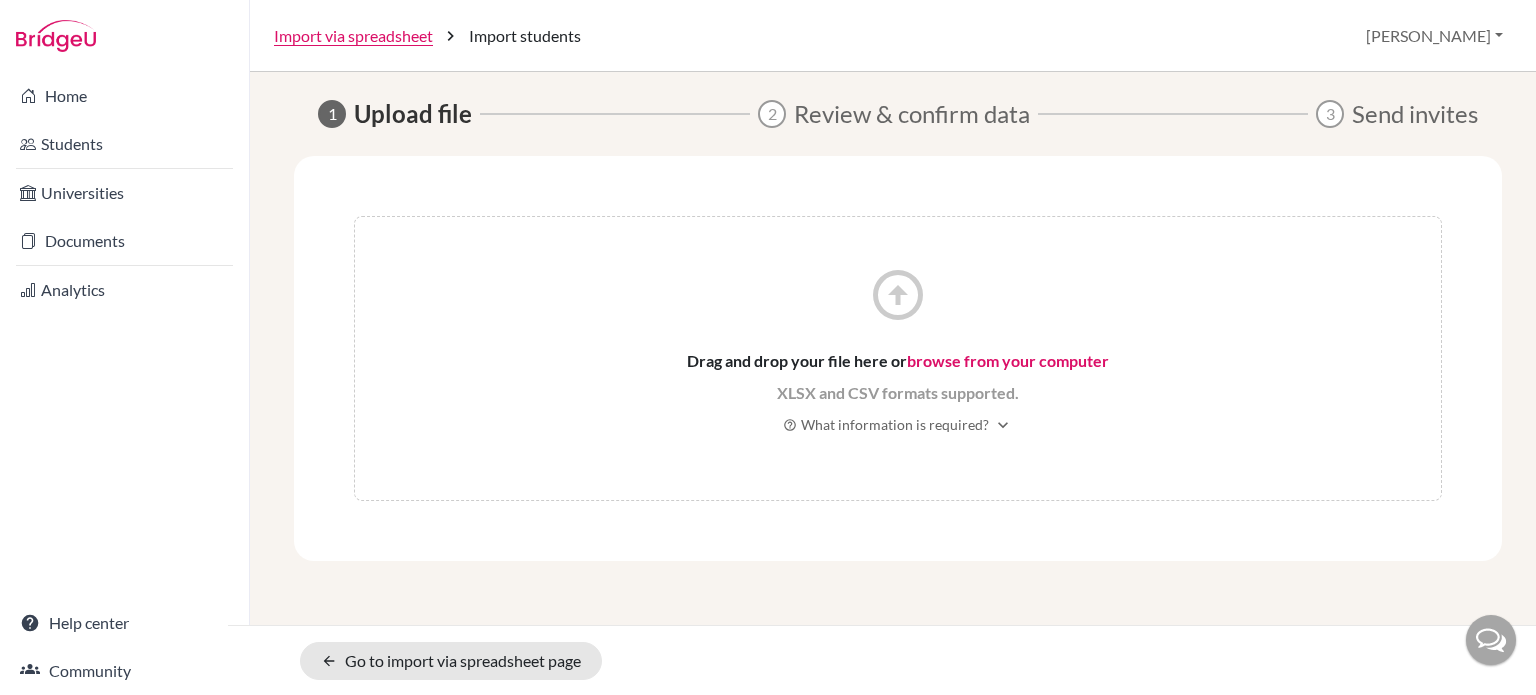 scroll, scrollTop: 0, scrollLeft: 0, axis: both 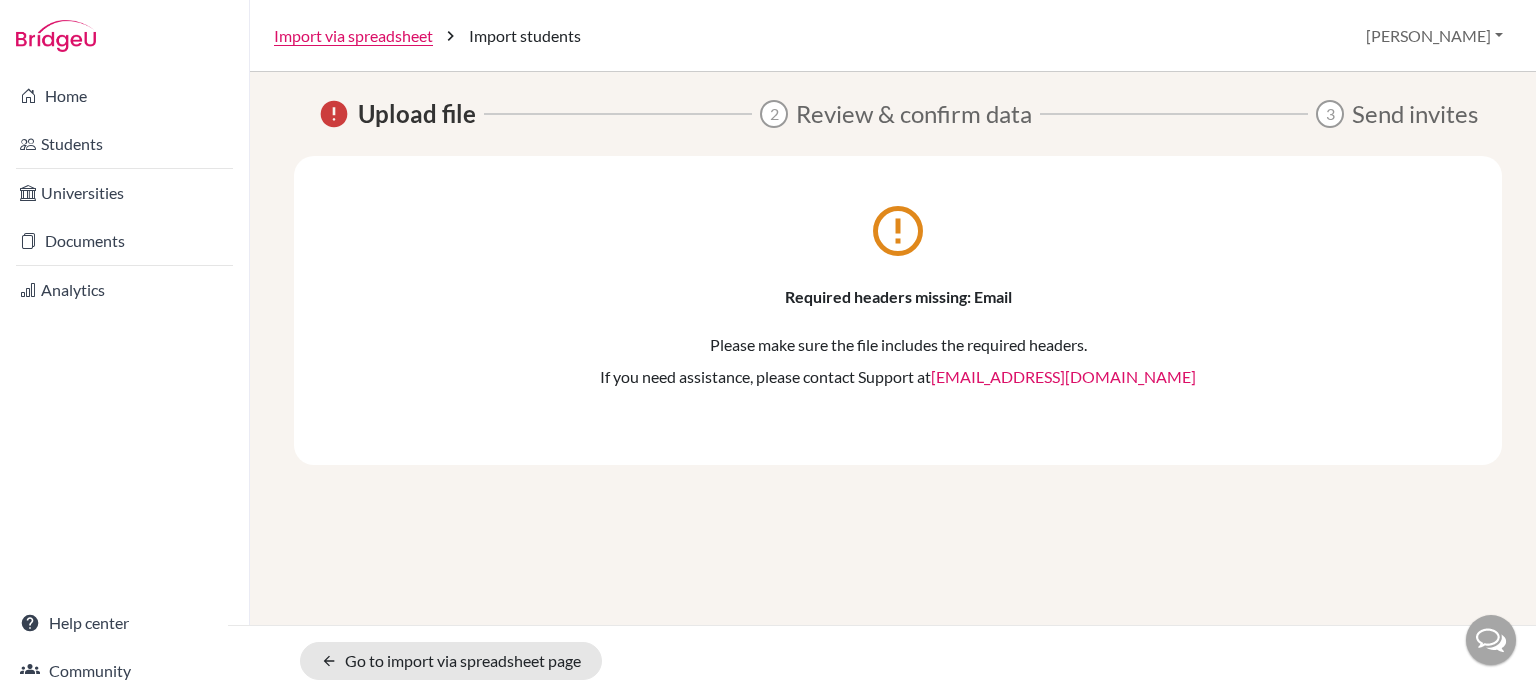 click on "Upload file" at bounding box center (417, 114) 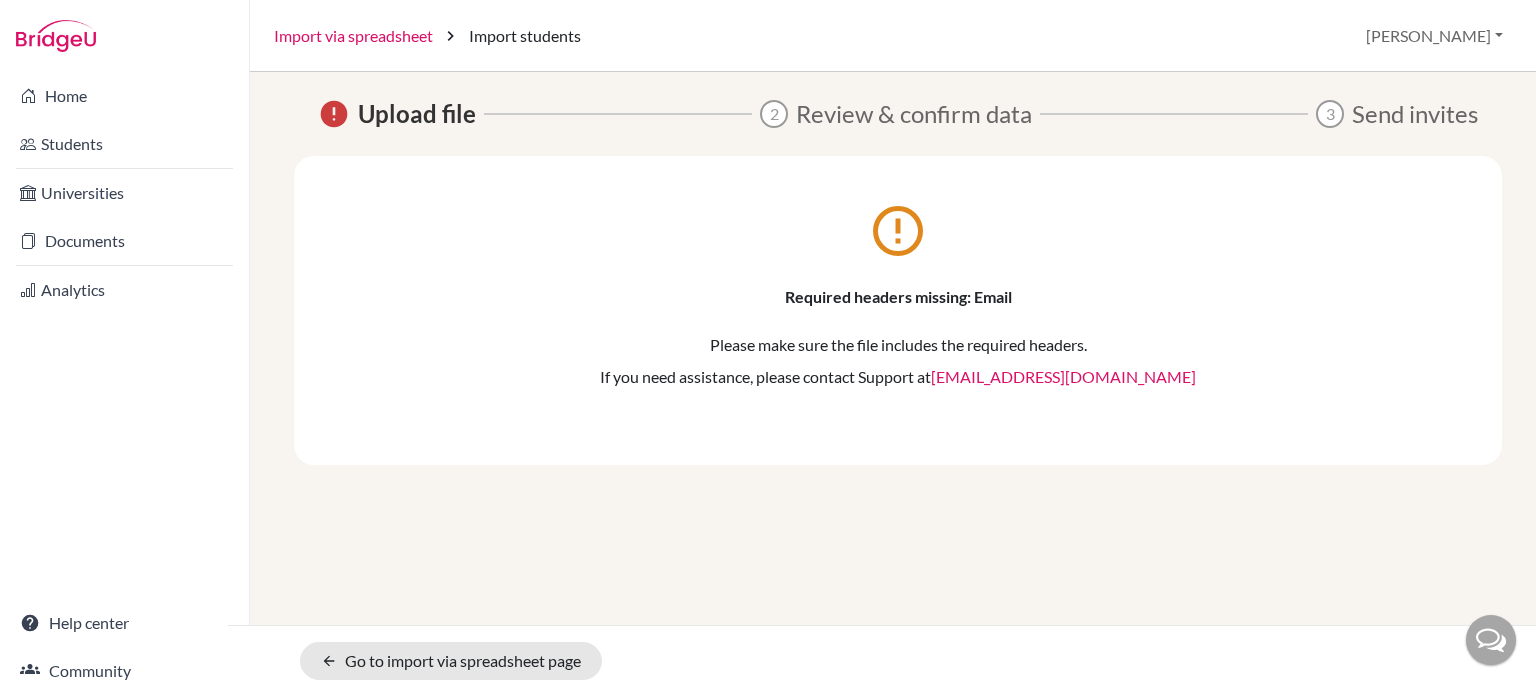 click on "Import via spreadsheet" at bounding box center (353, 36) 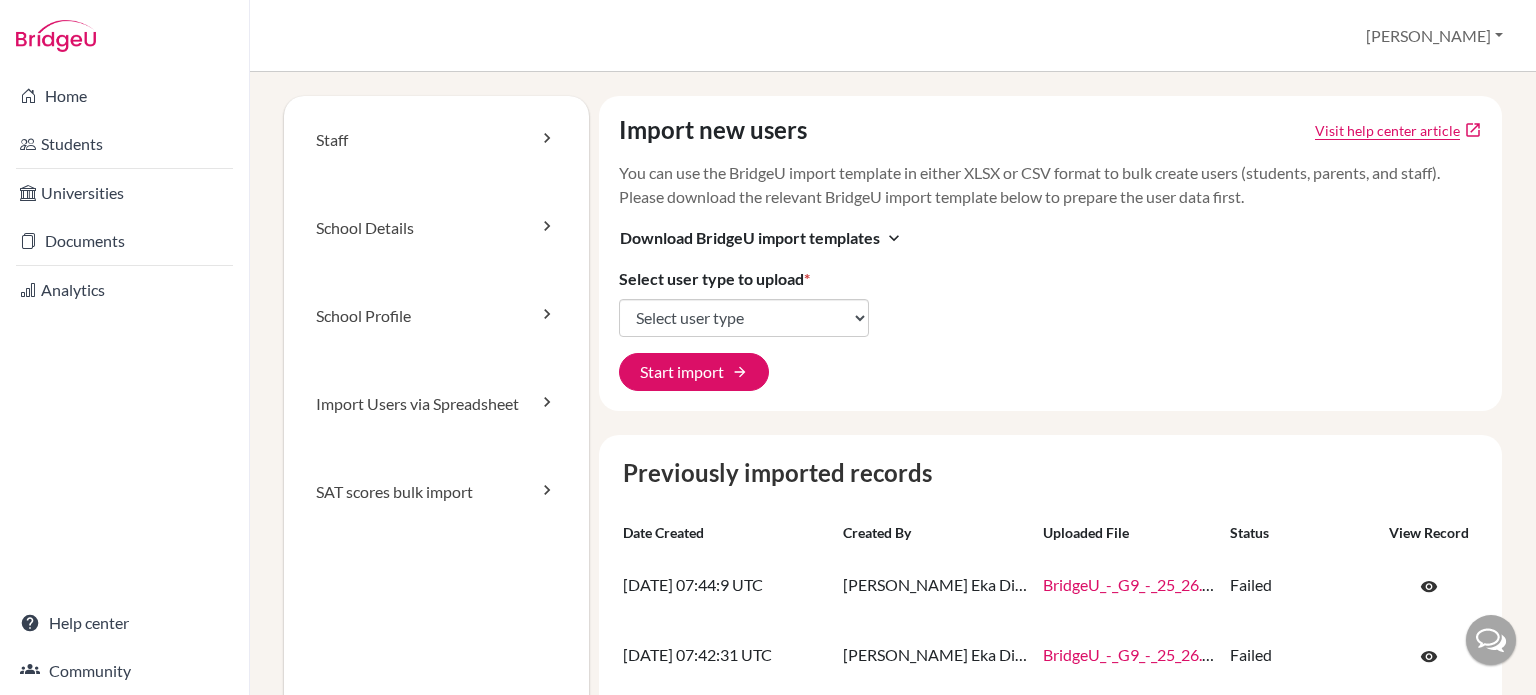 scroll, scrollTop: 0, scrollLeft: 0, axis: both 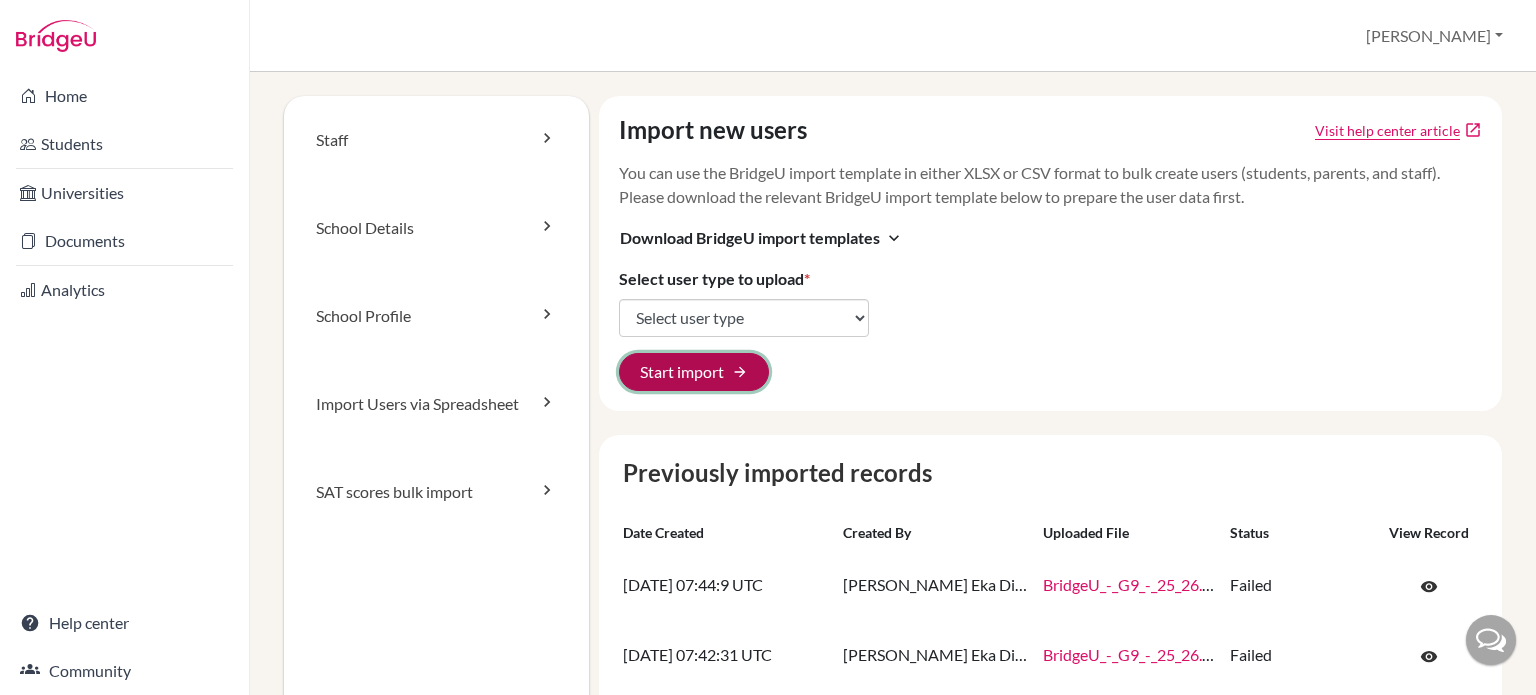 click on "Start import arrow_forward" 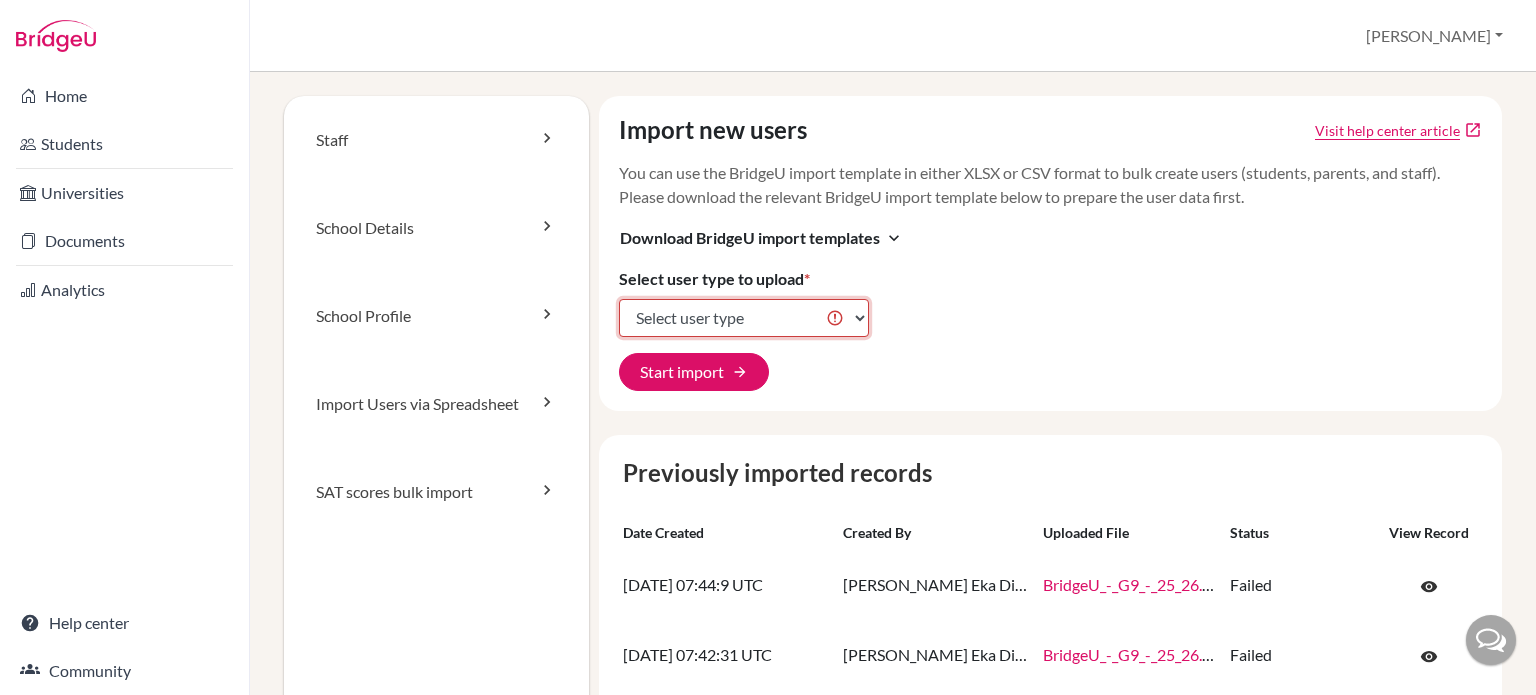click on "Select user type Students Students and parents Parents Advisors Report writers" 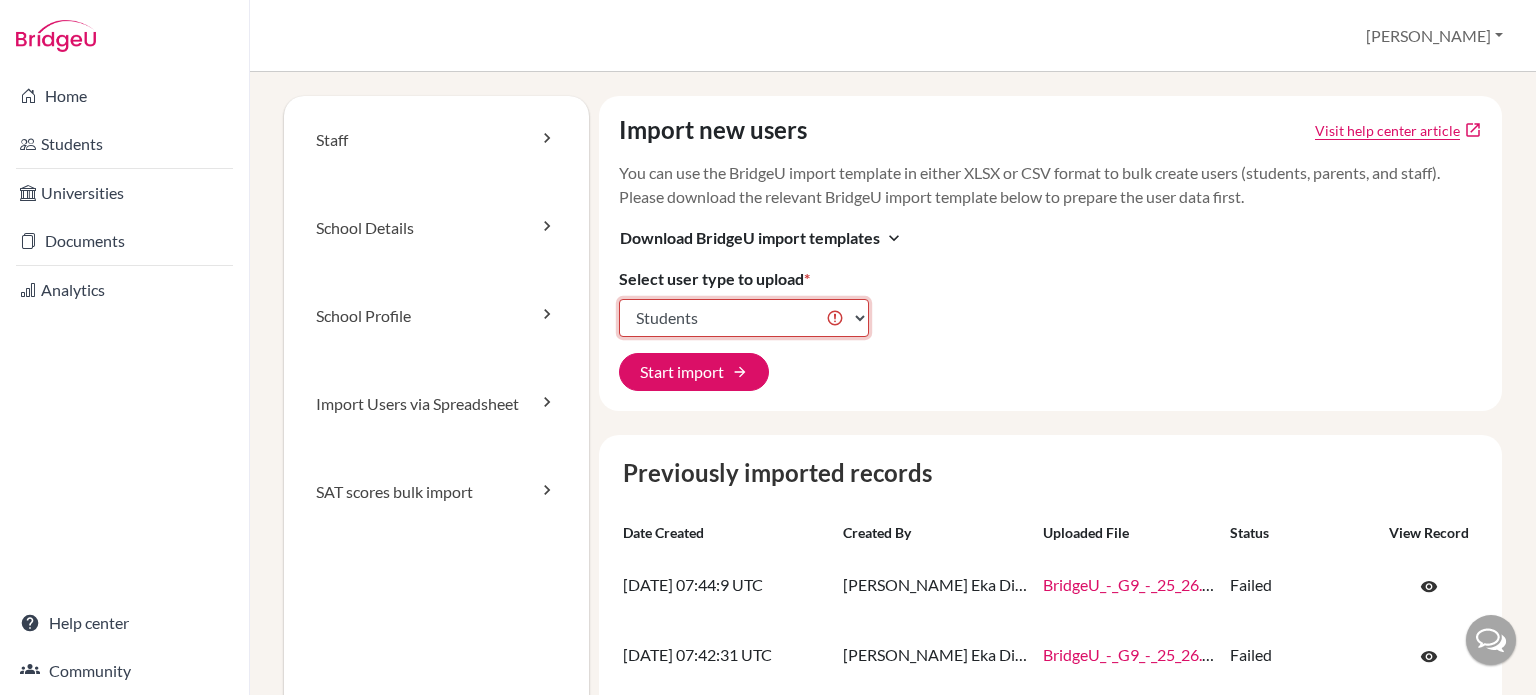click on "Select user type Students Students and parents Parents Advisors Report writers" 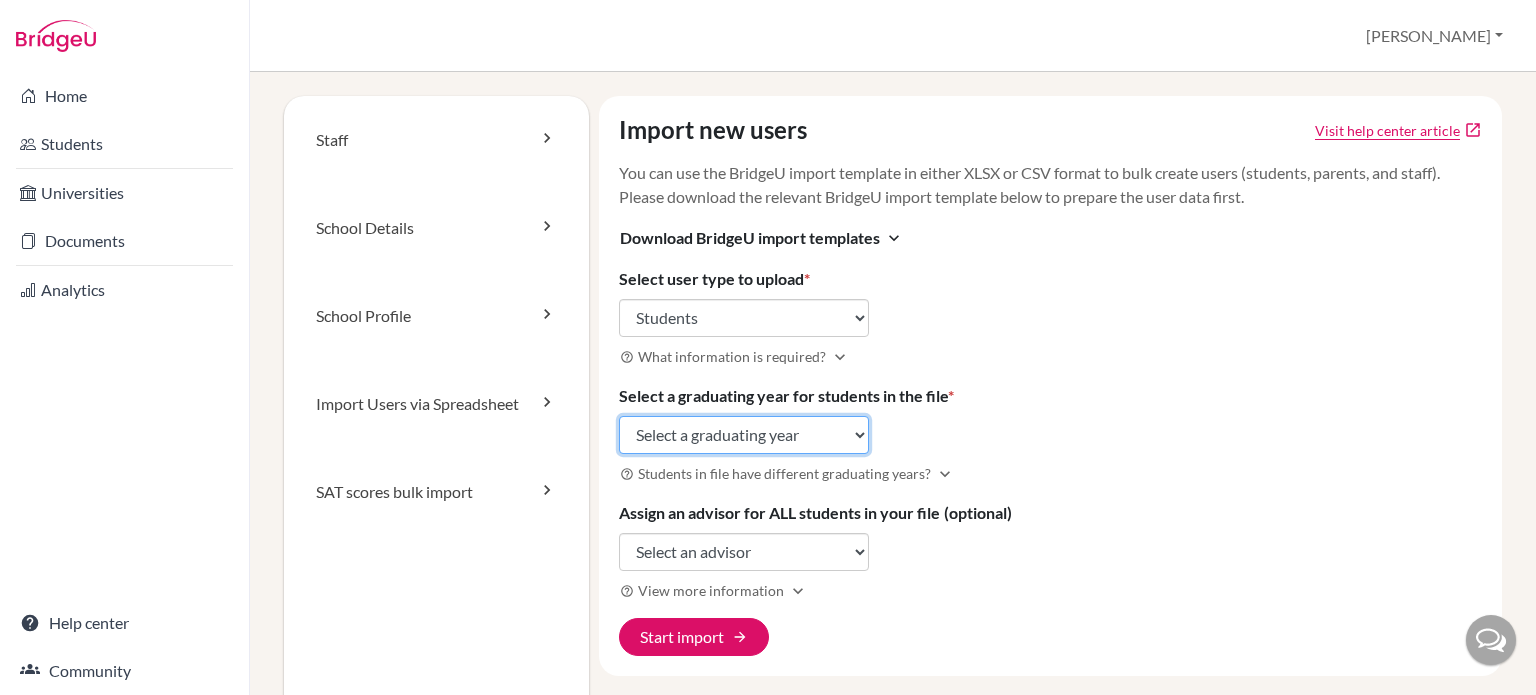click on "Select a graduating year [DATE] 2025 2026 2027 2028 2029" 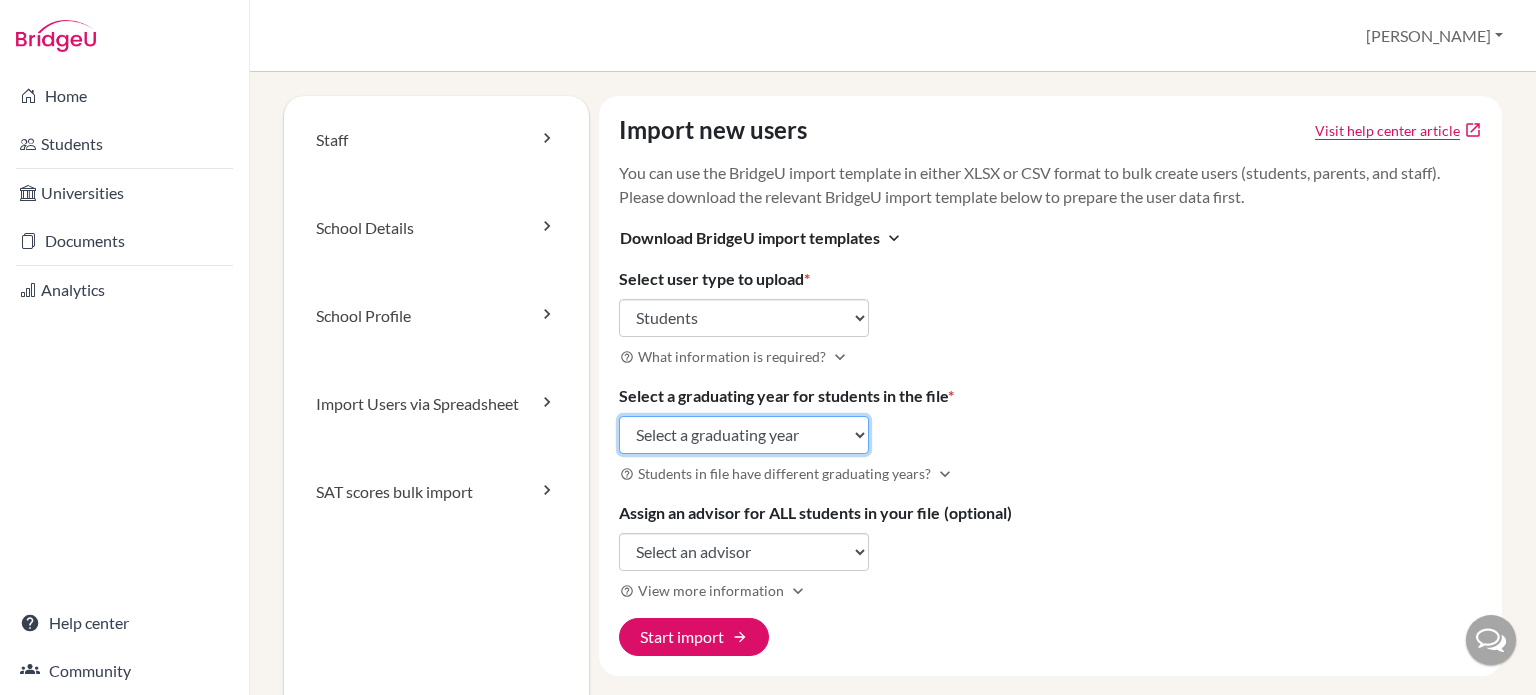 select on "2029" 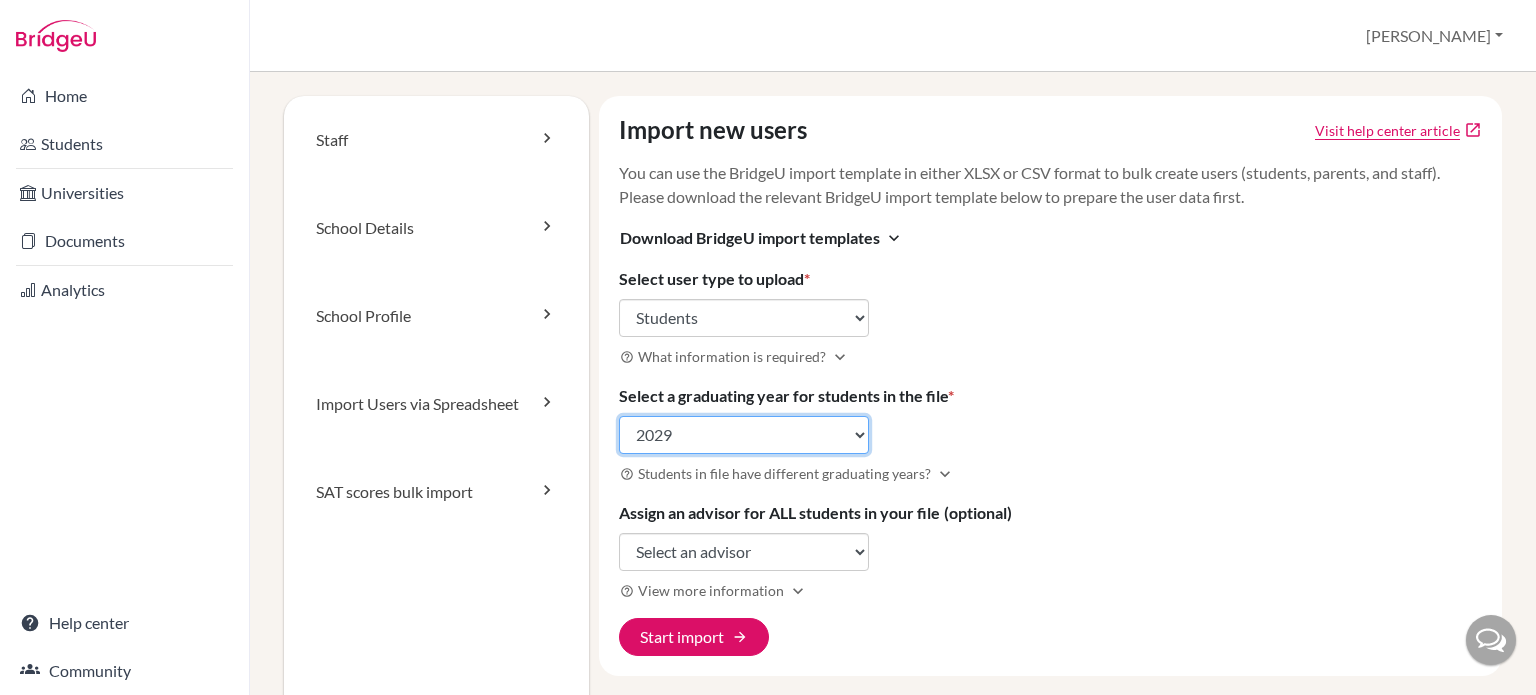 click on "Select a graduating year [DATE] 2025 2026 2027 2028 2029" 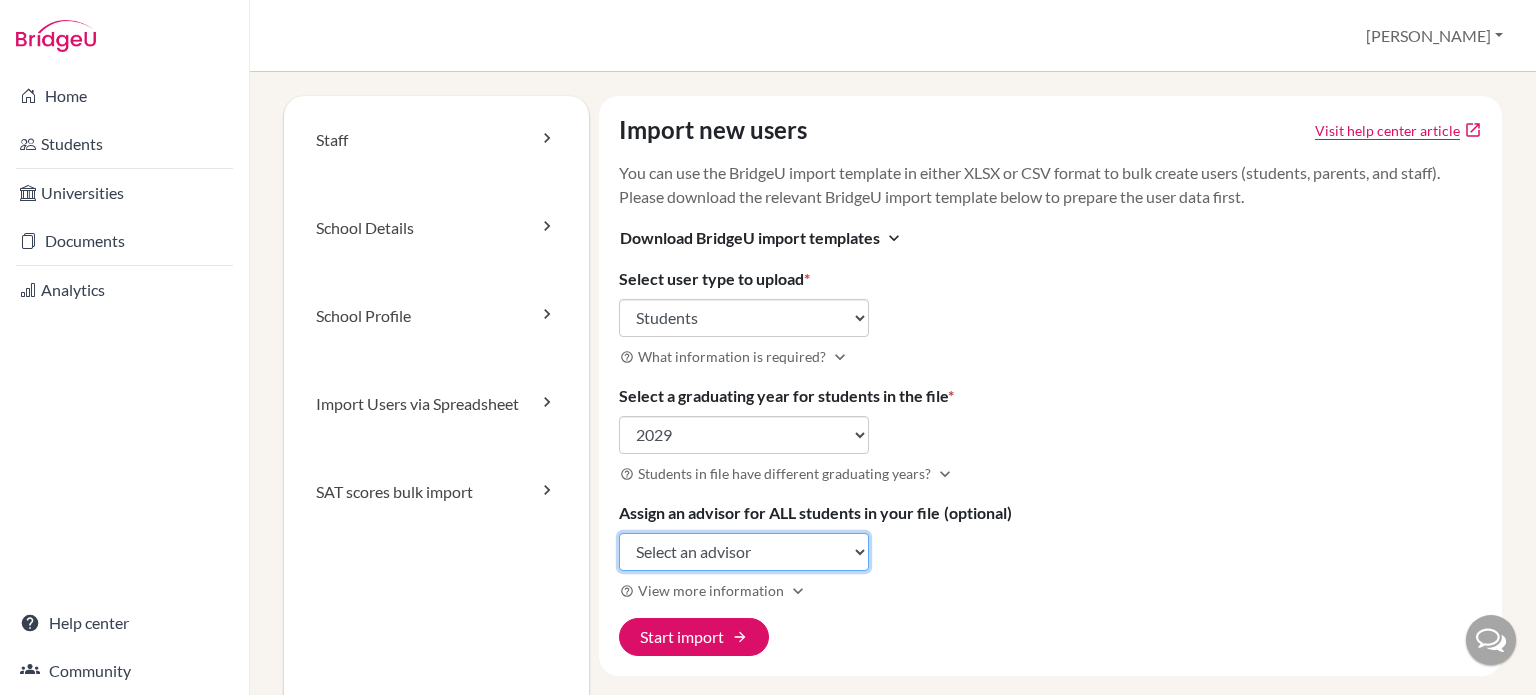click on "Select an advisor [PERSON_NAME] Eka Diah [PERSON_NAME]" 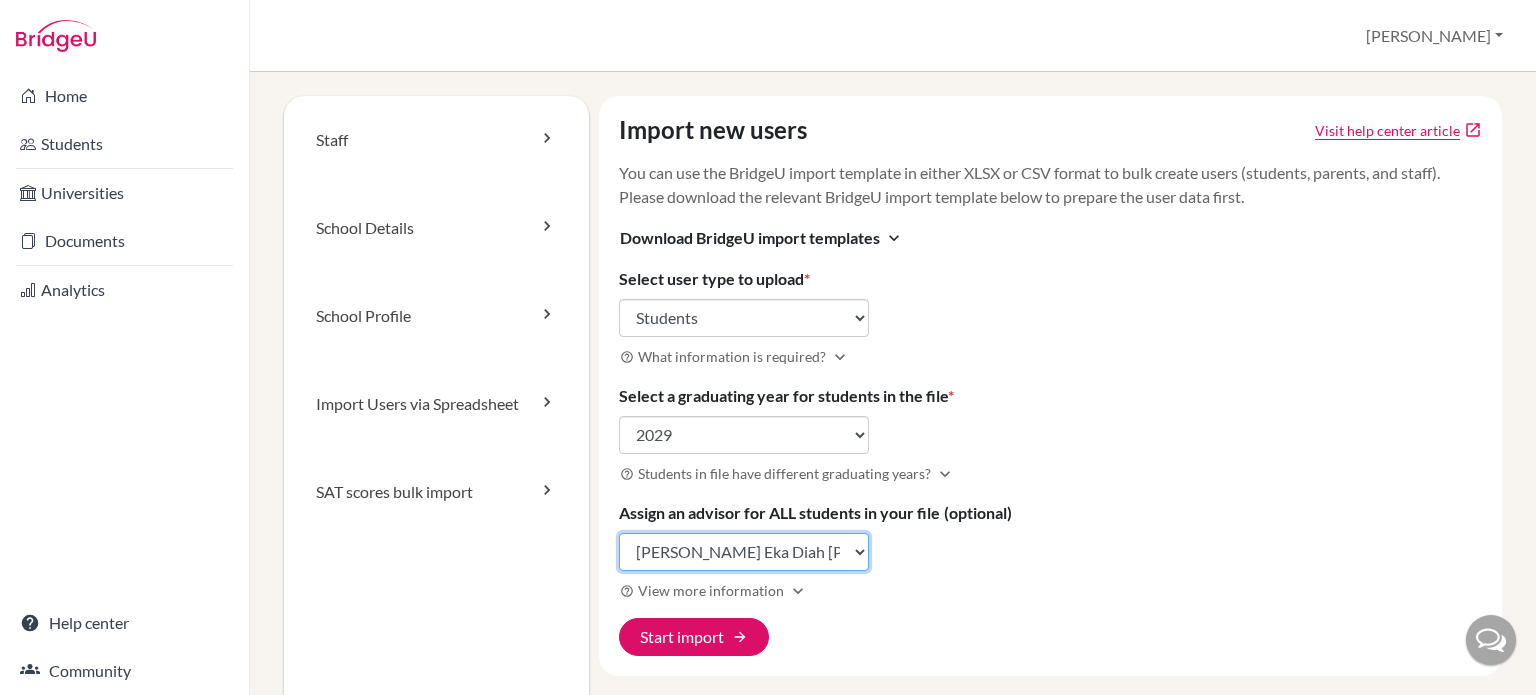 click on "Select an advisor [PERSON_NAME] Eka Diah [PERSON_NAME]" 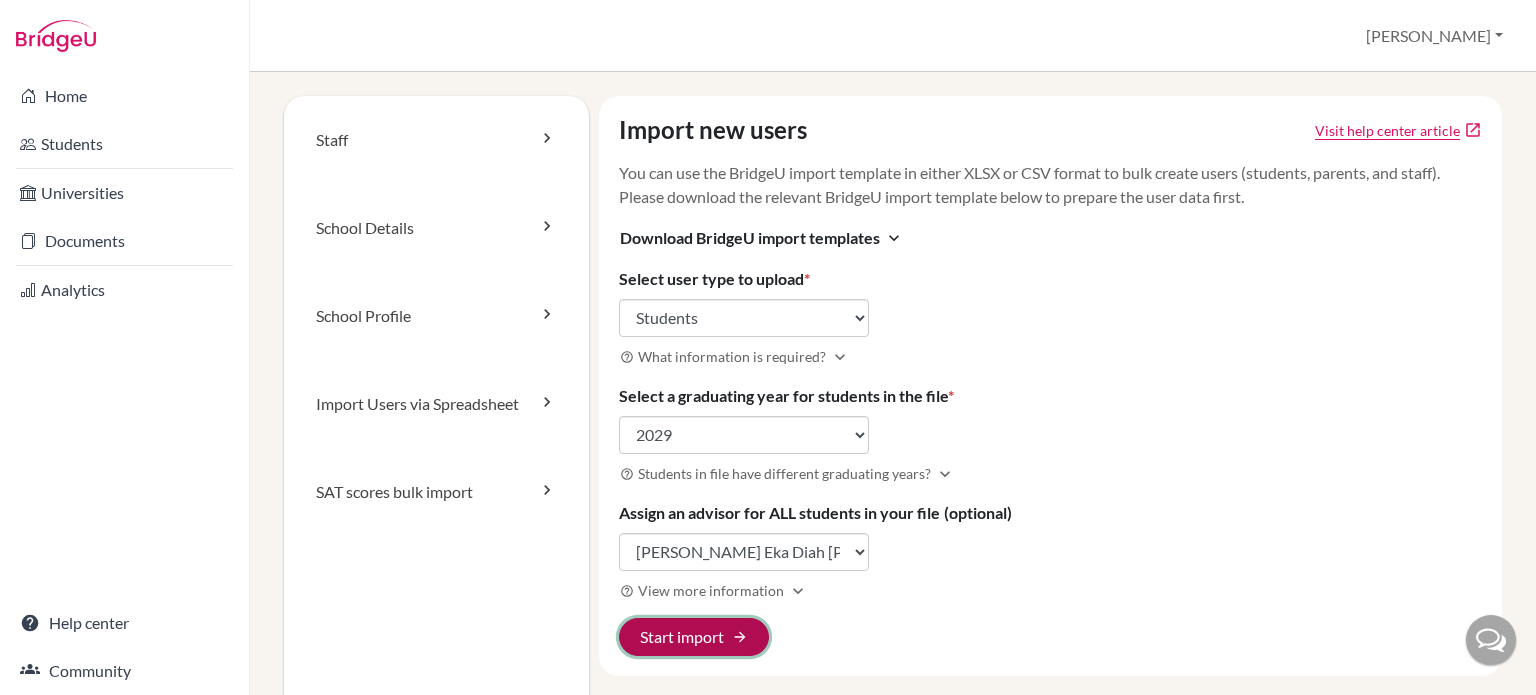 click on "Start import arrow_forward" 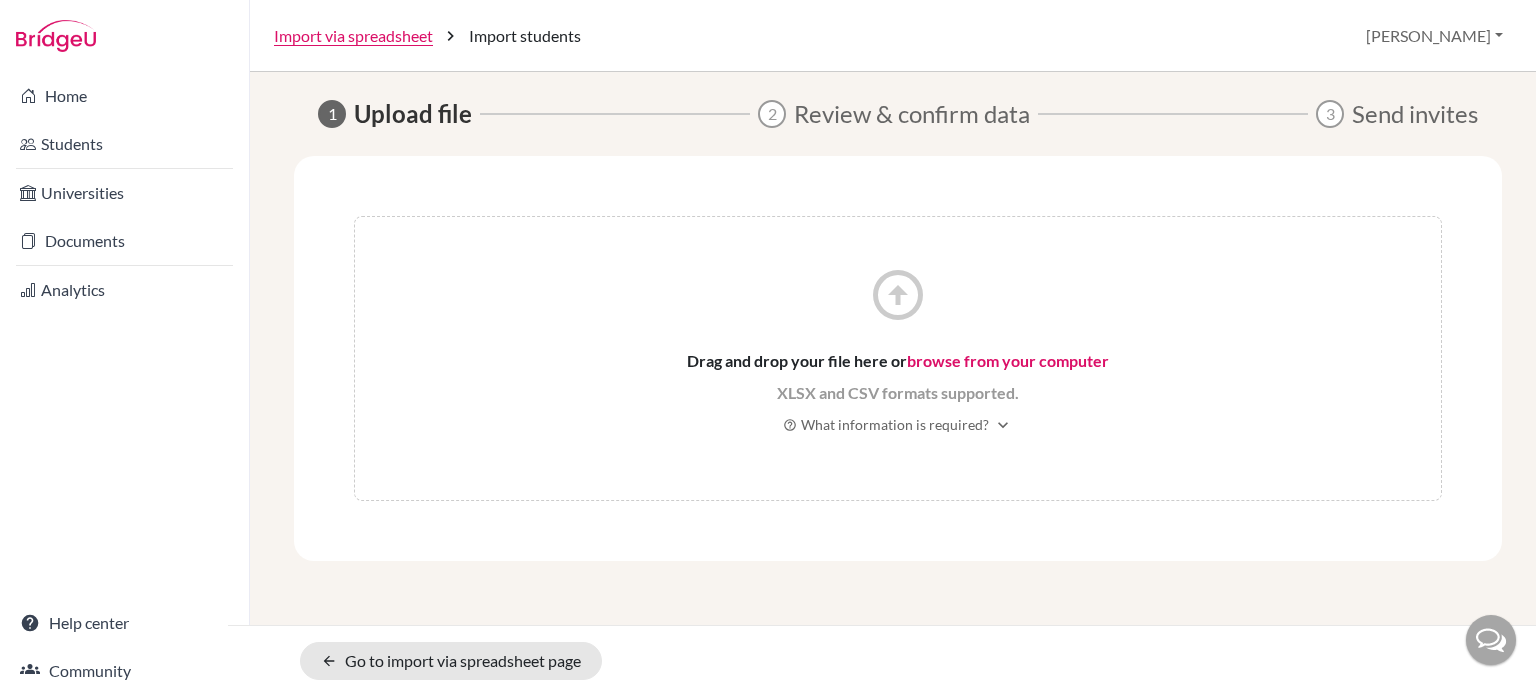 scroll, scrollTop: 0, scrollLeft: 0, axis: both 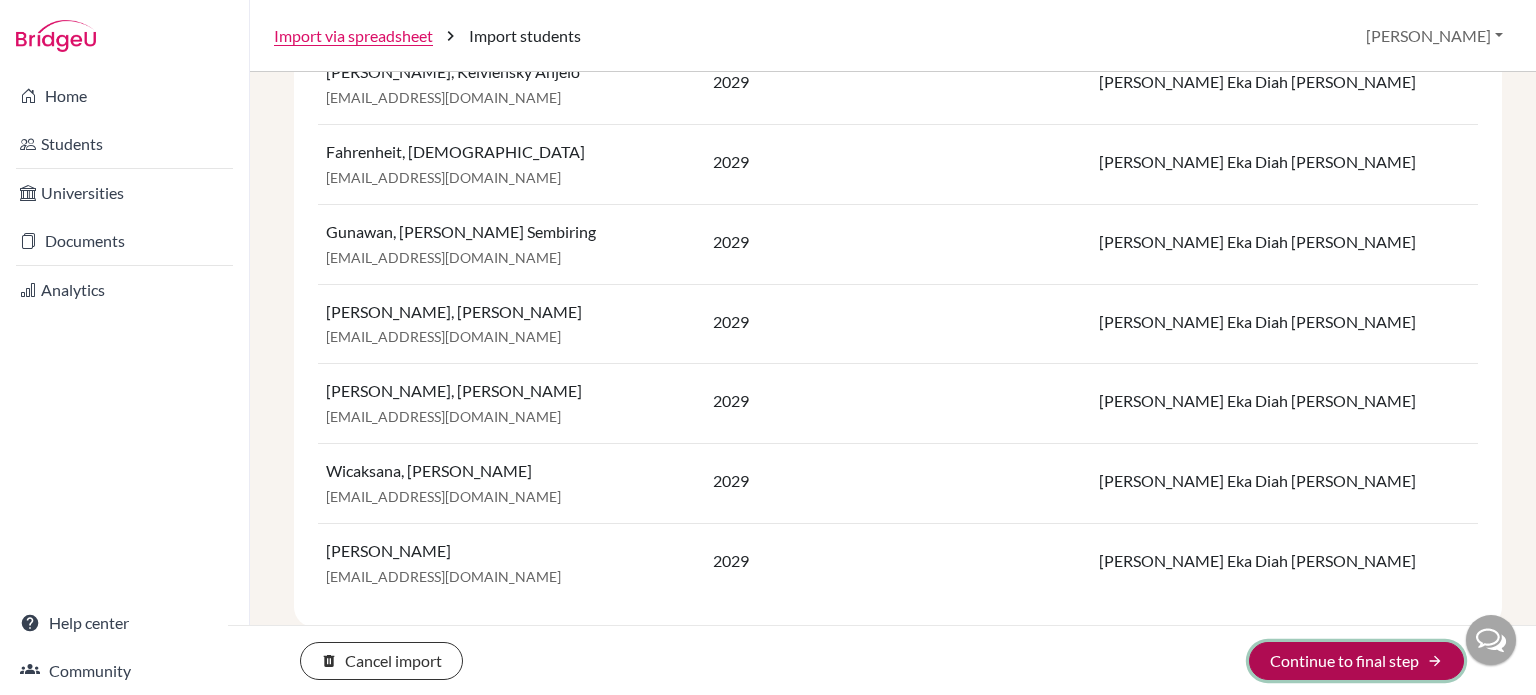click on "Continue to final step arrow_forward" 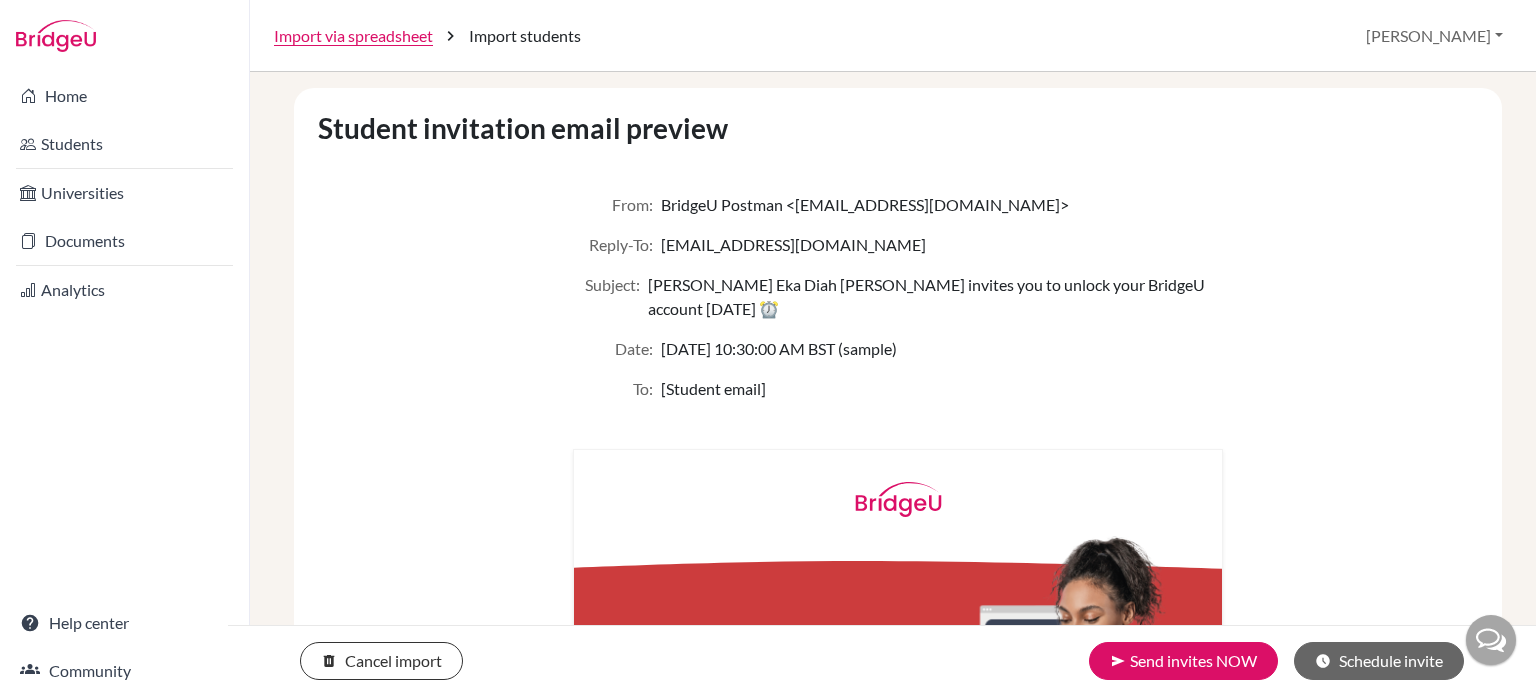 scroll, scrollTop: 167, scrollLeft: 0, axis: vertical 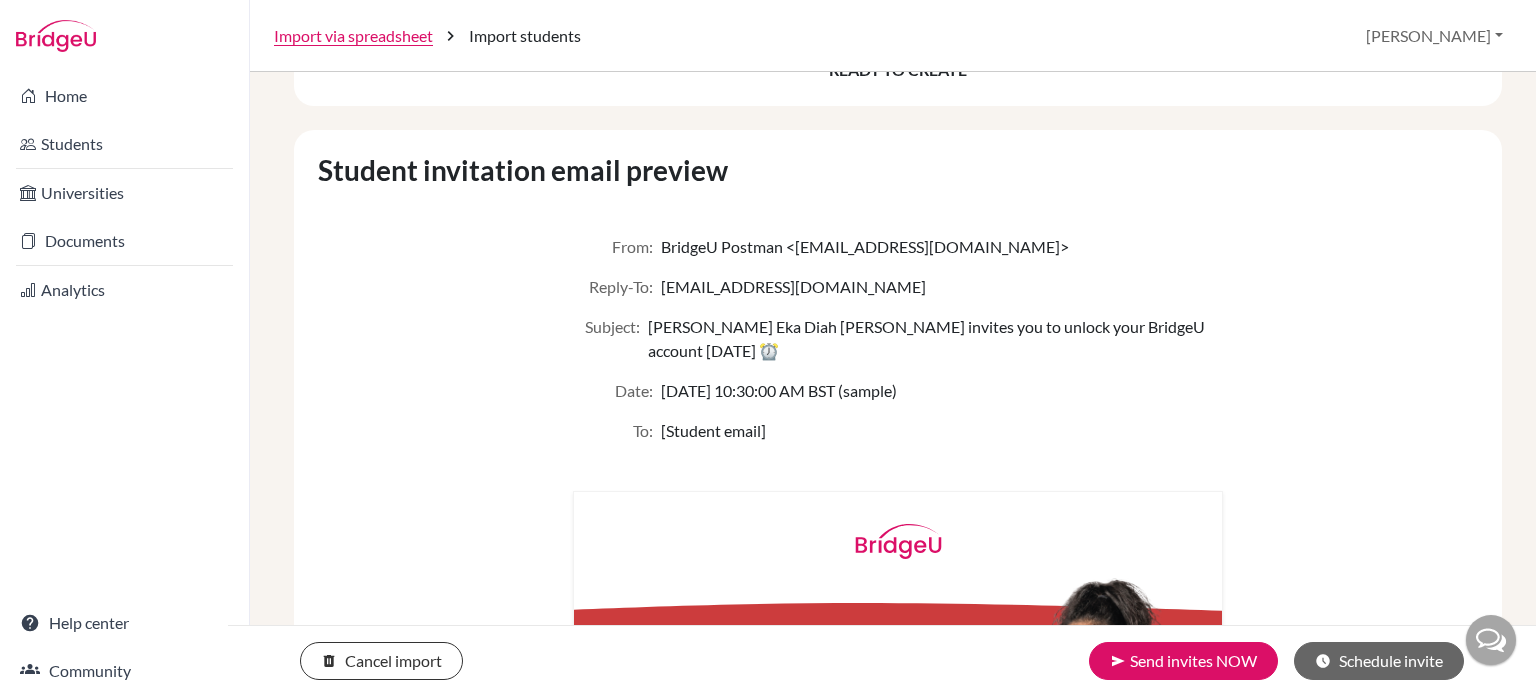 click on "[Student email]" at bounding box center [713, 431] 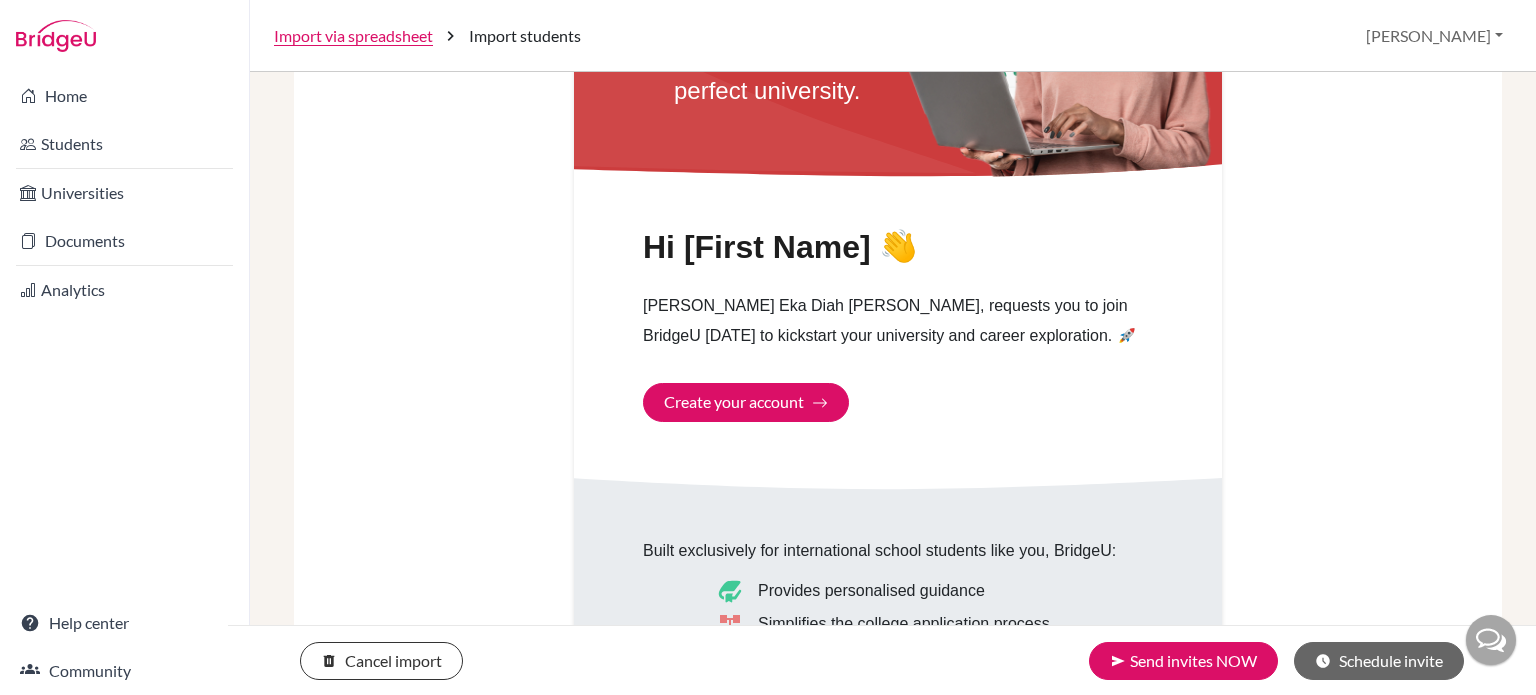 scroll, scrollTop: 967, scrollLeft: 0, axis: vertical 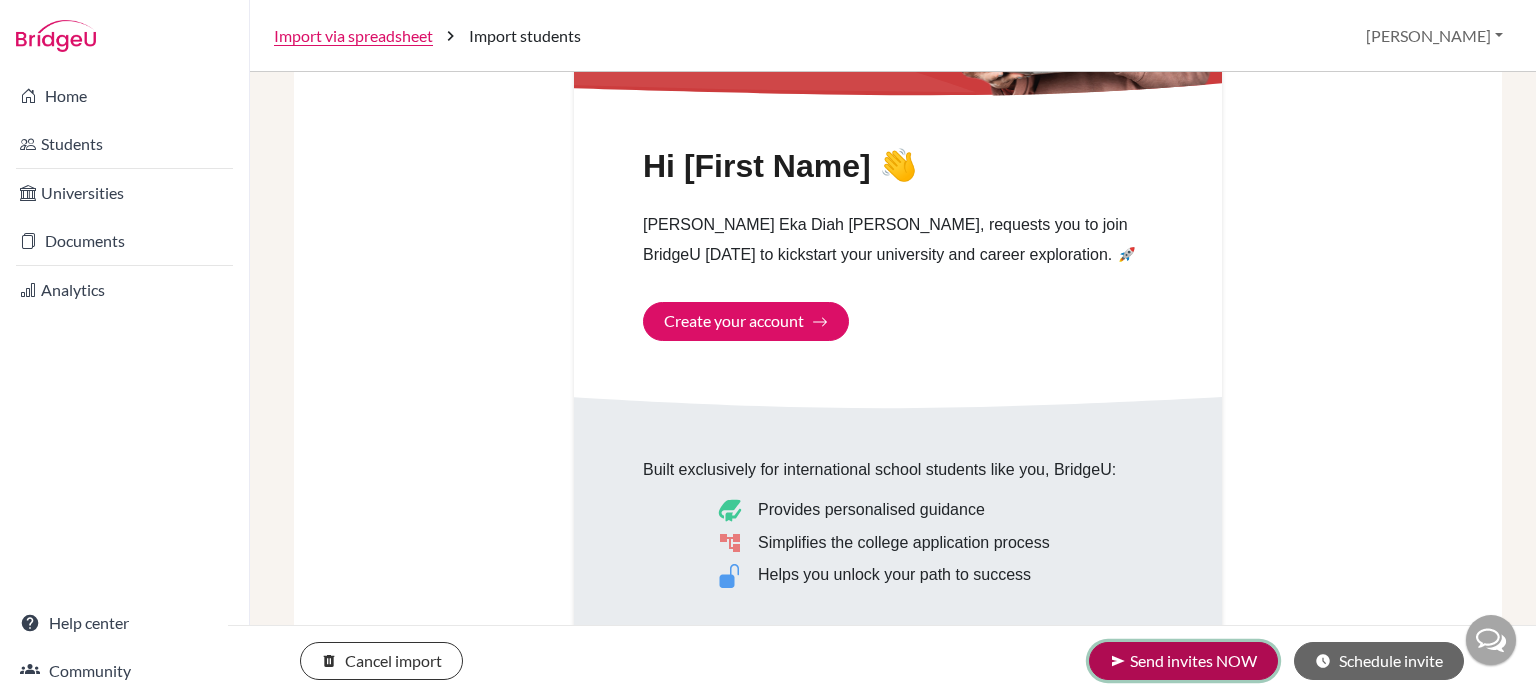 click on "send Send invites NOW" 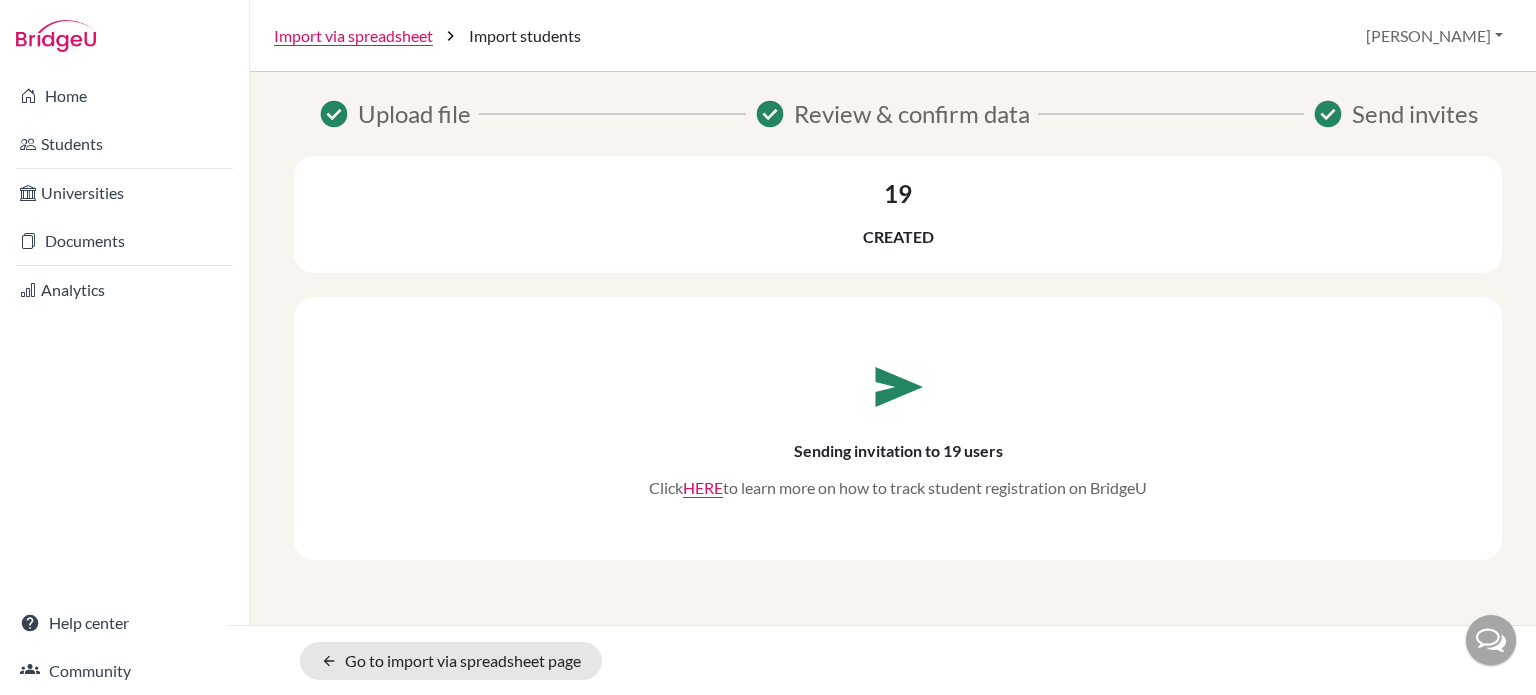 scroll, scrollTop: 0, scrollLeft: 0, axis: both 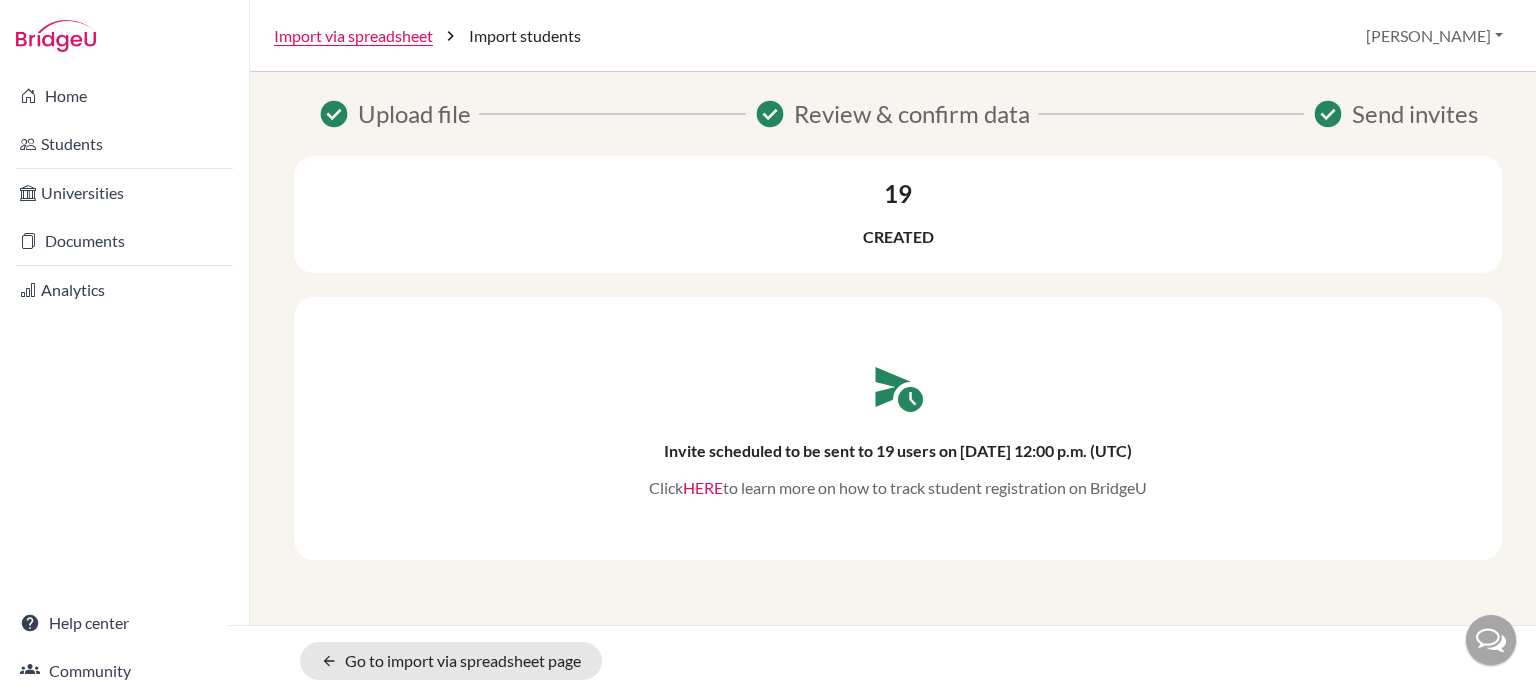 click on "HERE" at bounding box center [703, 487] 